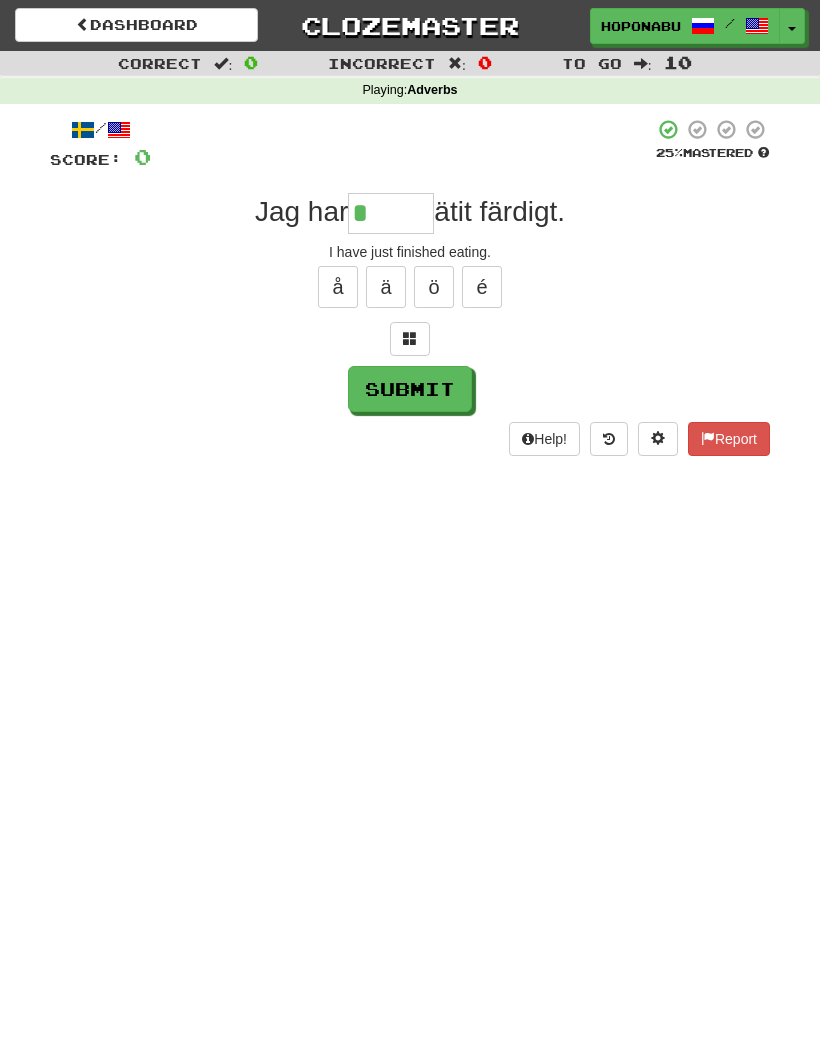 scroll, scrollTop: 0, scrollLeft: 0, axis: both 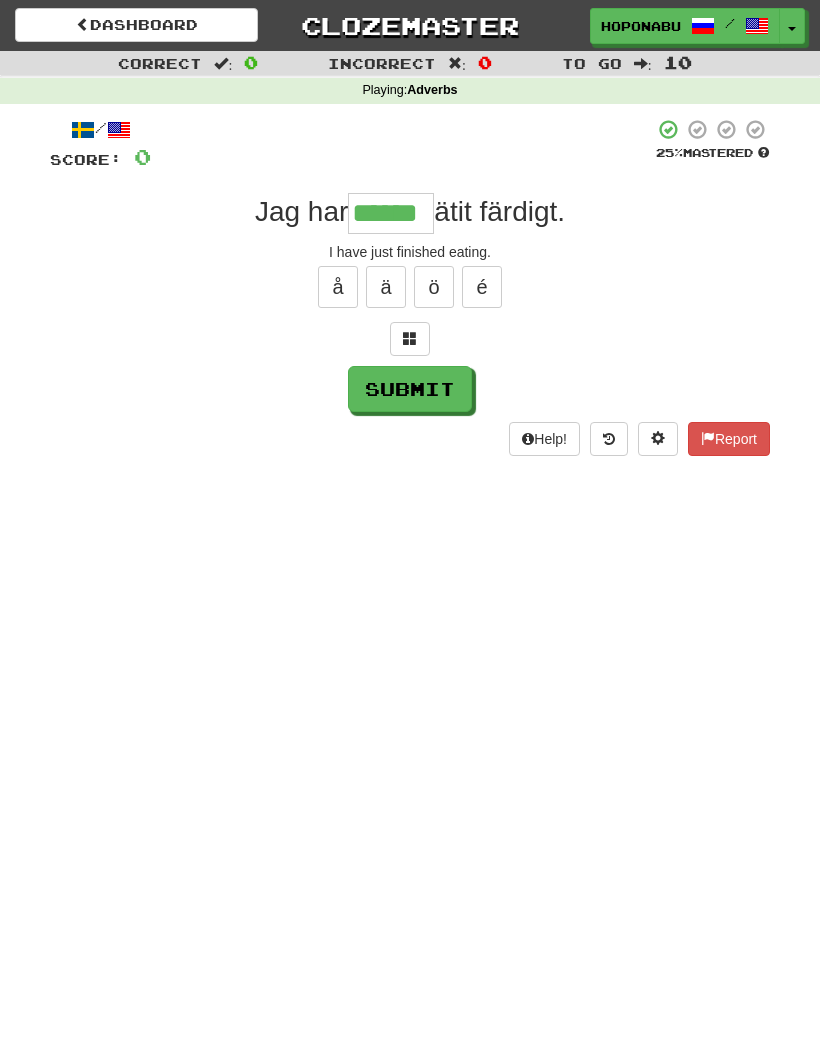 type on "******" 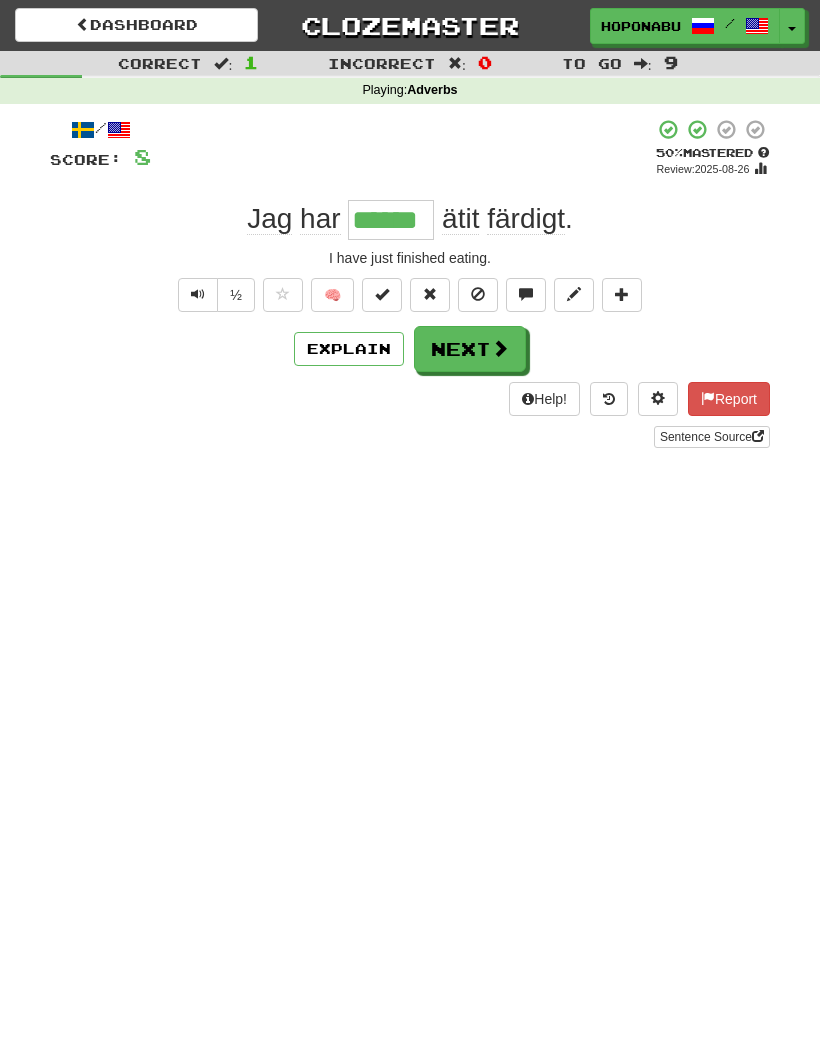 click on "Next" at bounding box center [470, 349] 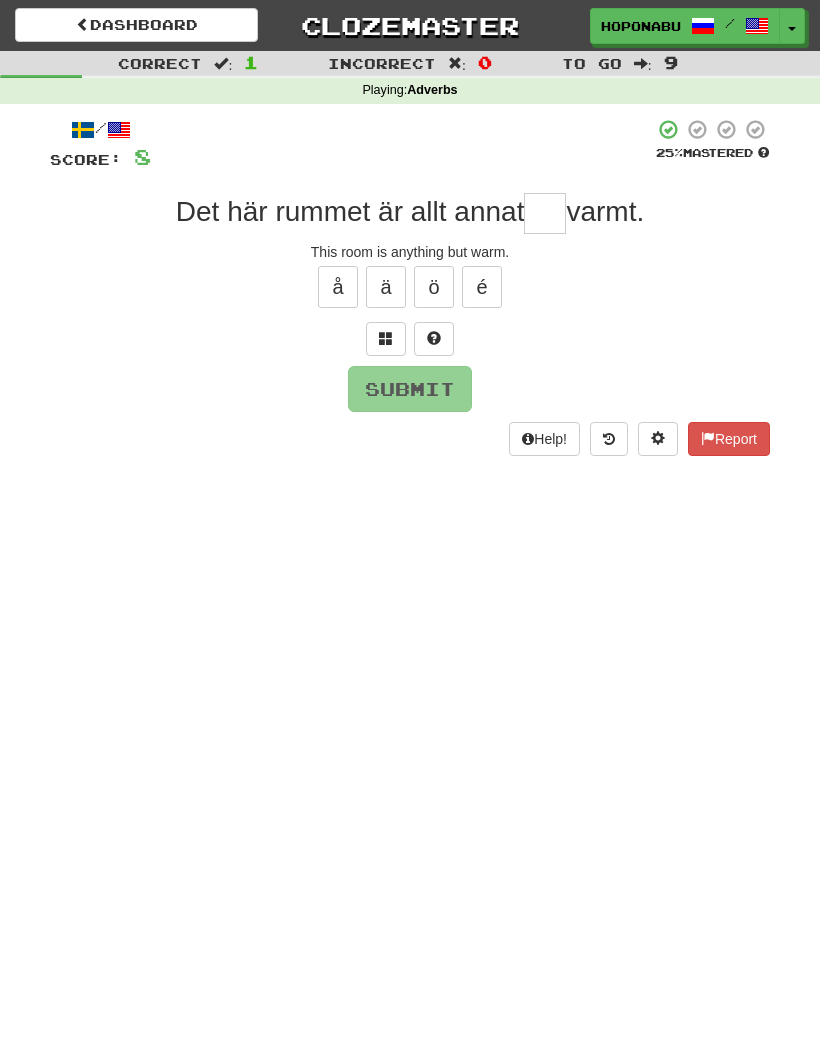 click at bounding box center [434, 339] 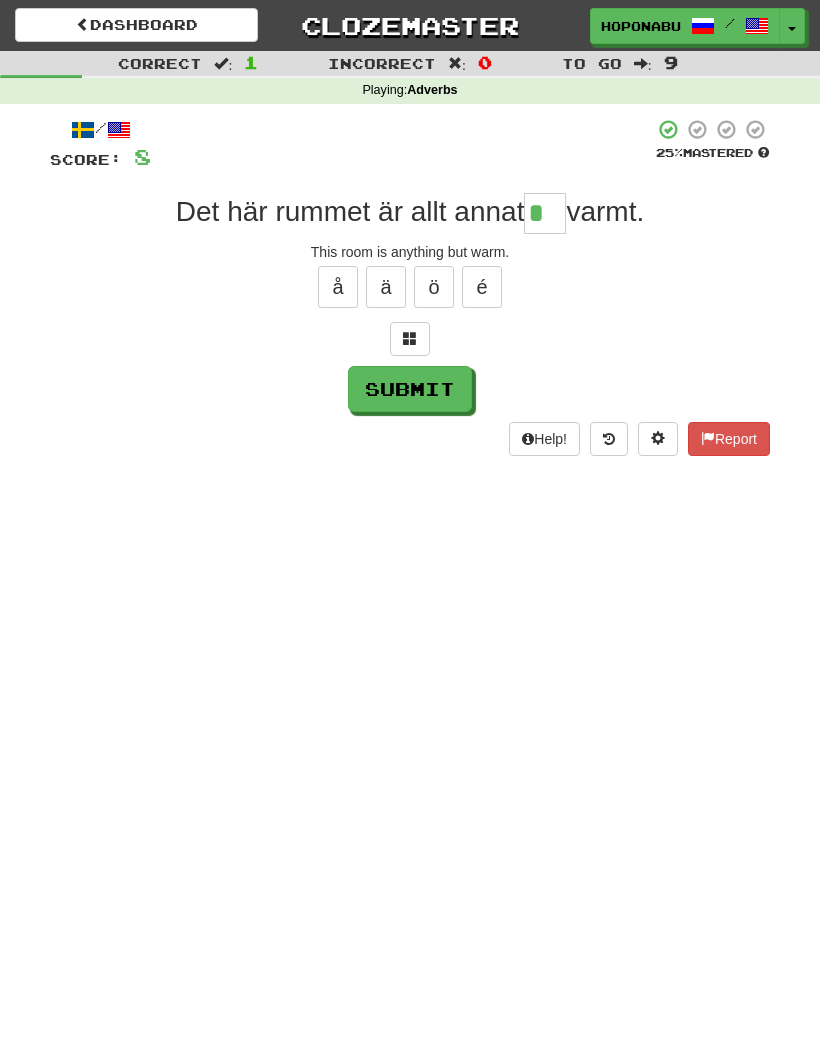 click at bounding box center [410, 339] 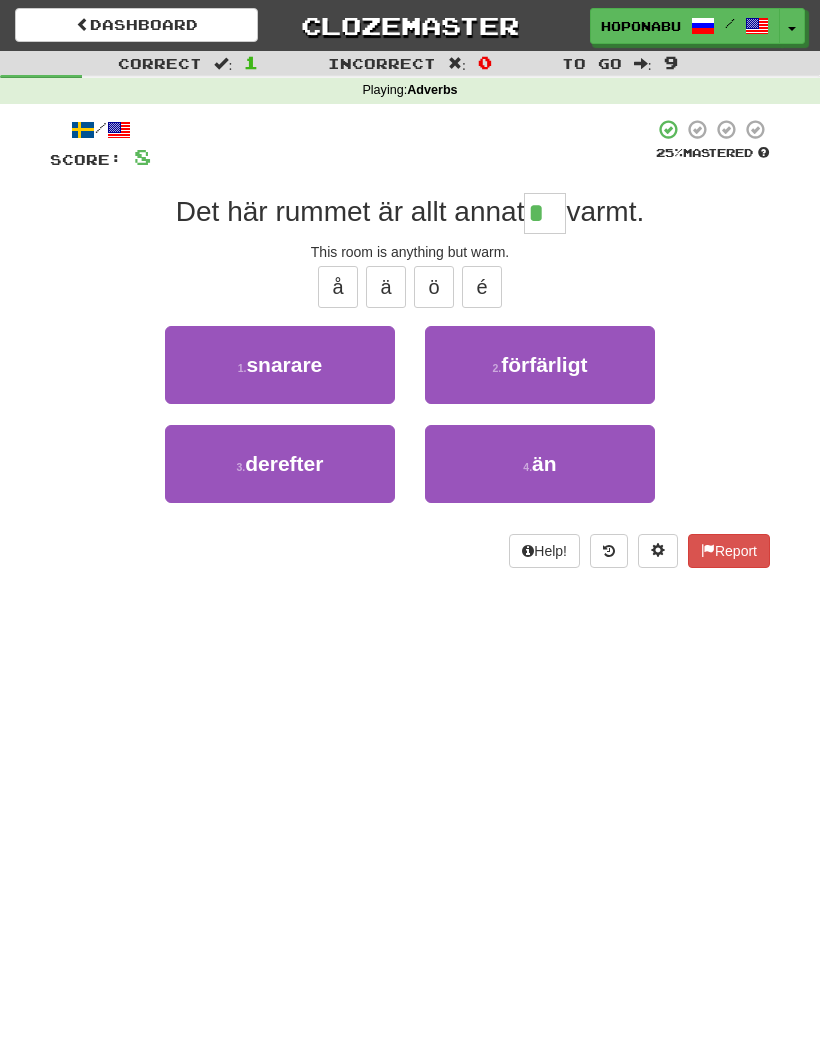 click on "4 .  än" at bounding box center [540, 464] 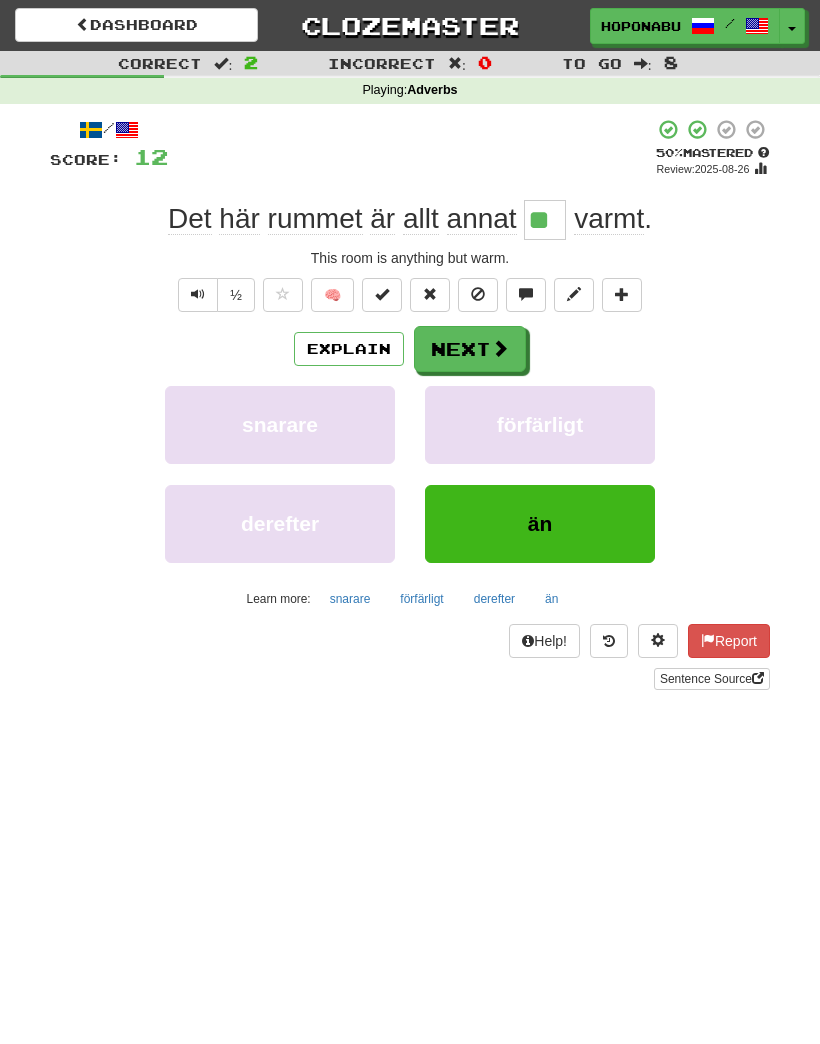 click on "Next" at bounding box center (470, 349) 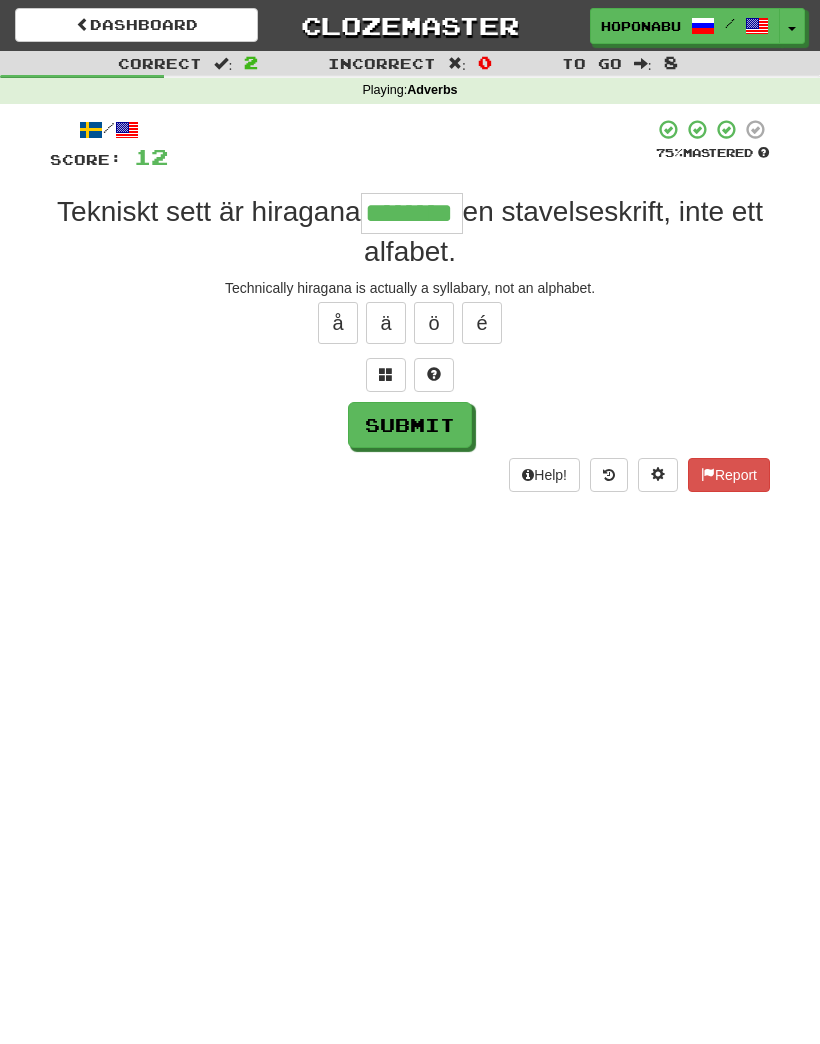 type on "********" 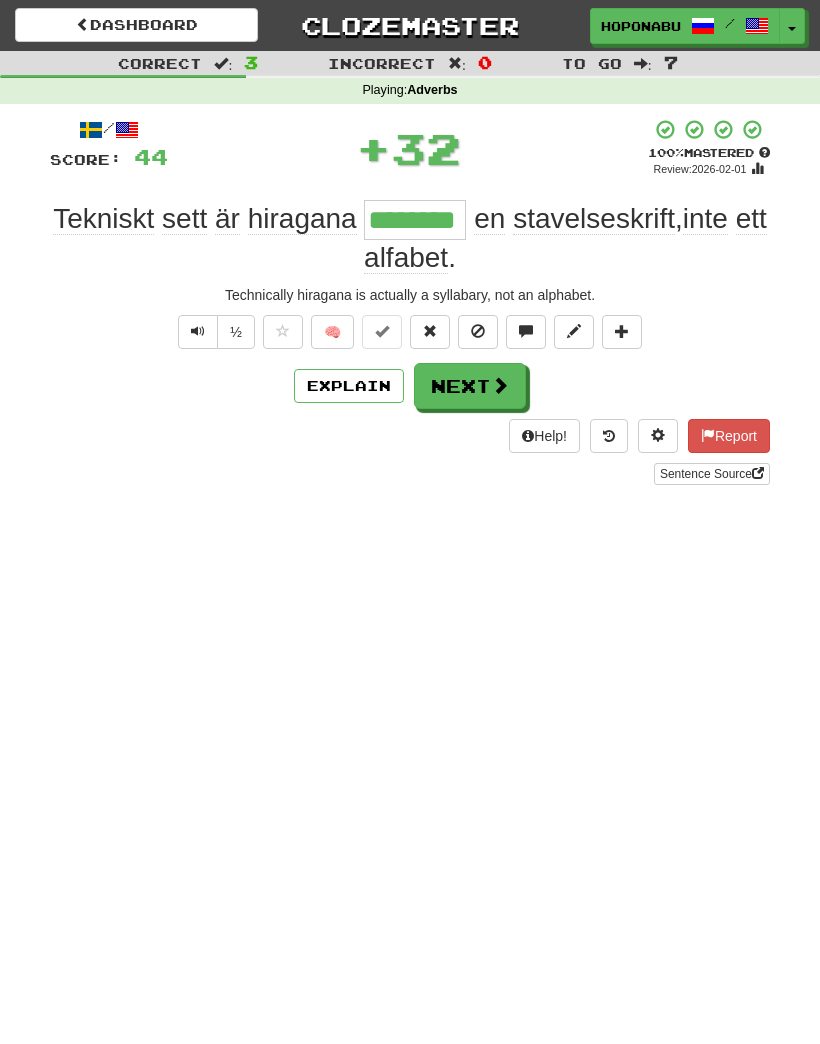 click on "Explain" at bounding box center (349, 386) 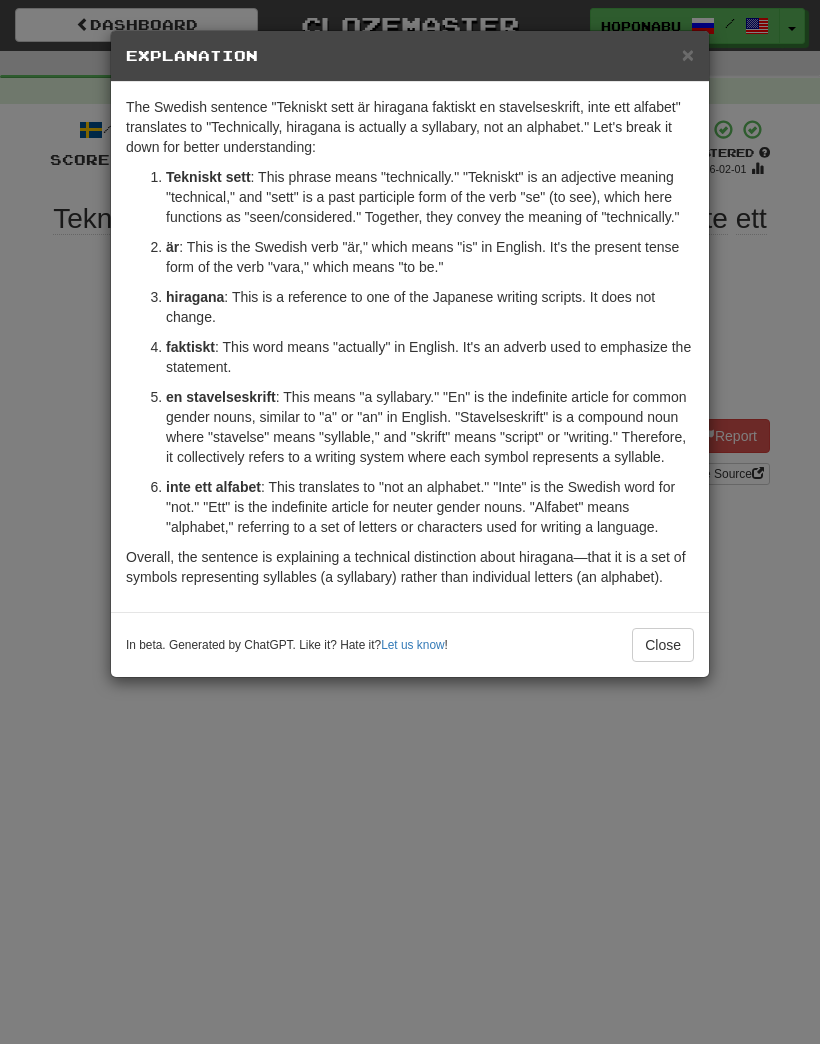 click on "Close" at bounding box center (663, 645) 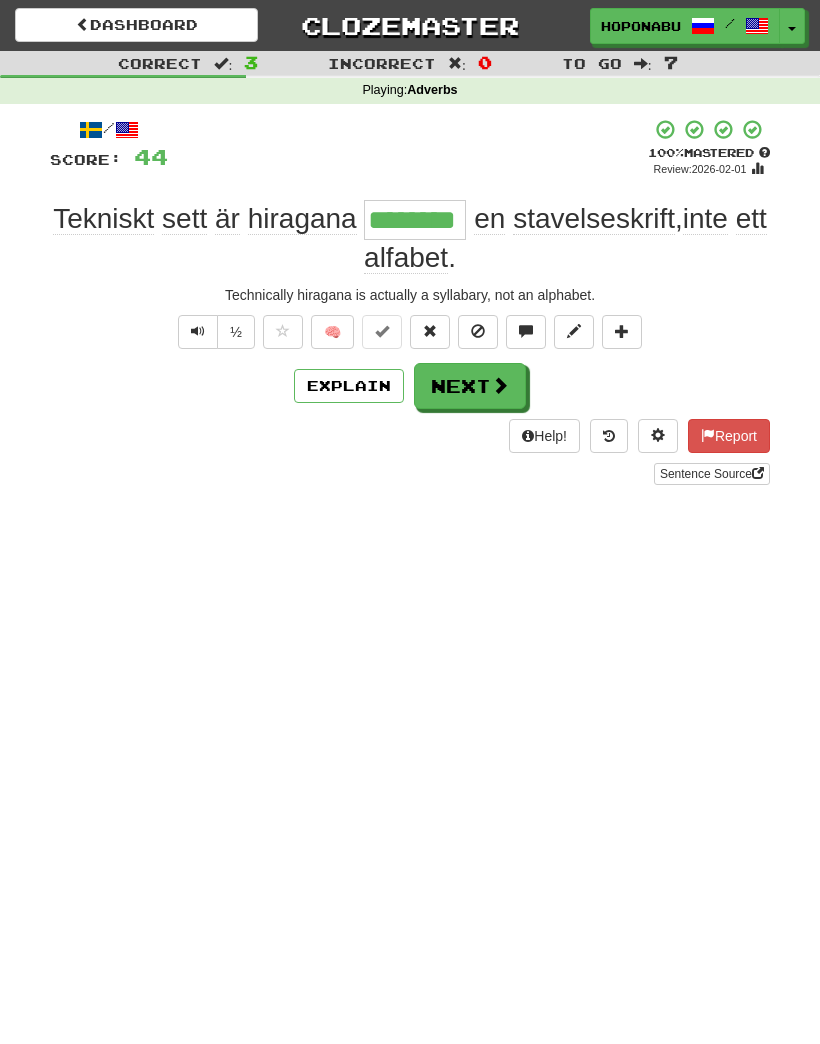 click at bounding box center (500, 385) 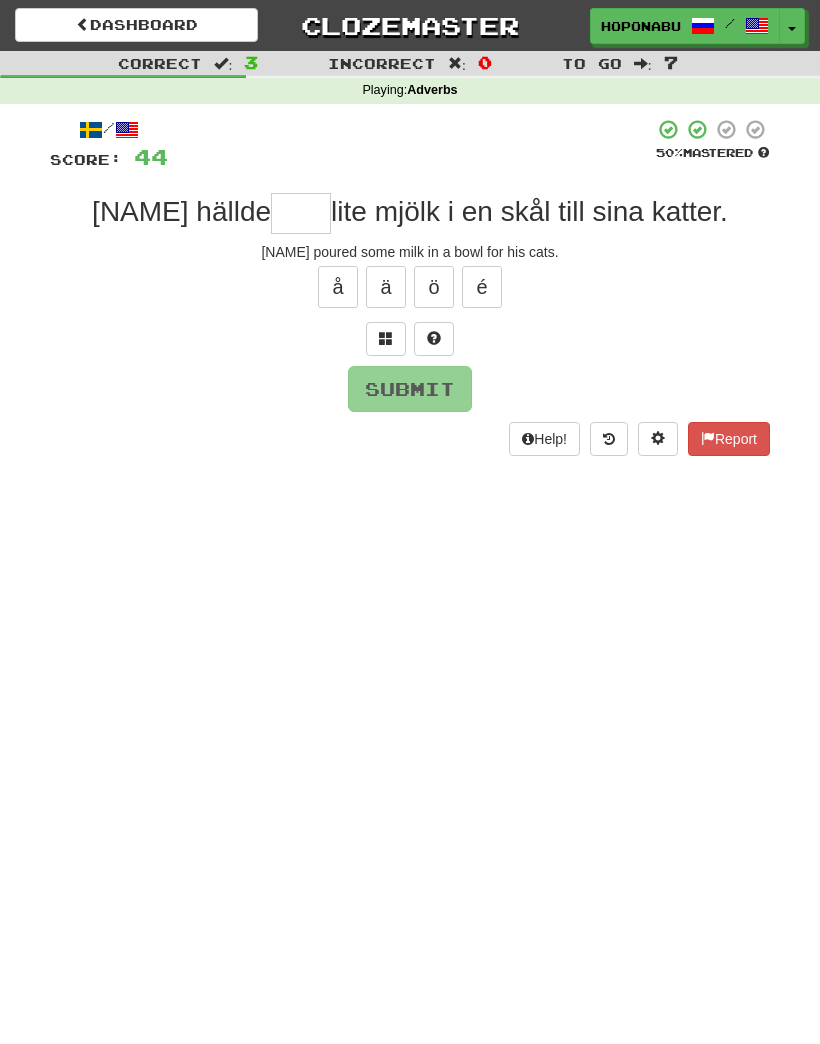 click at bounding box center [434, 339] 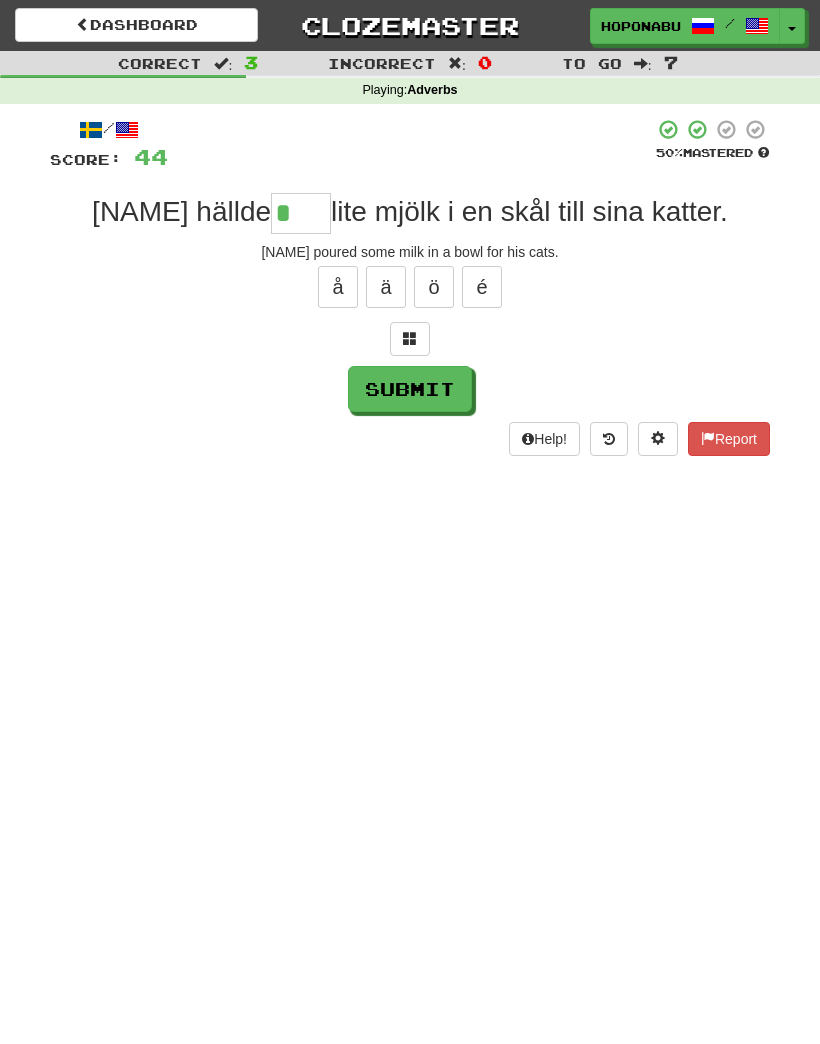click at bounding box center [410, 339] 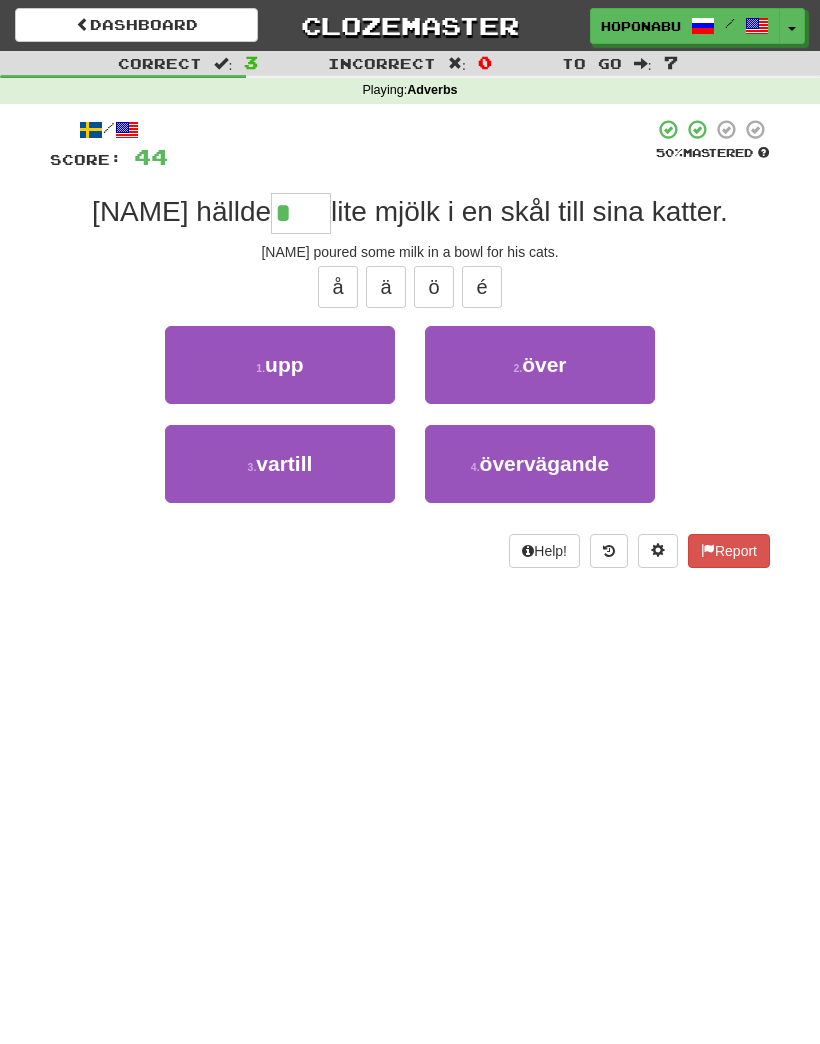 click on "1 .  upp" at bounding box center [280, 365] 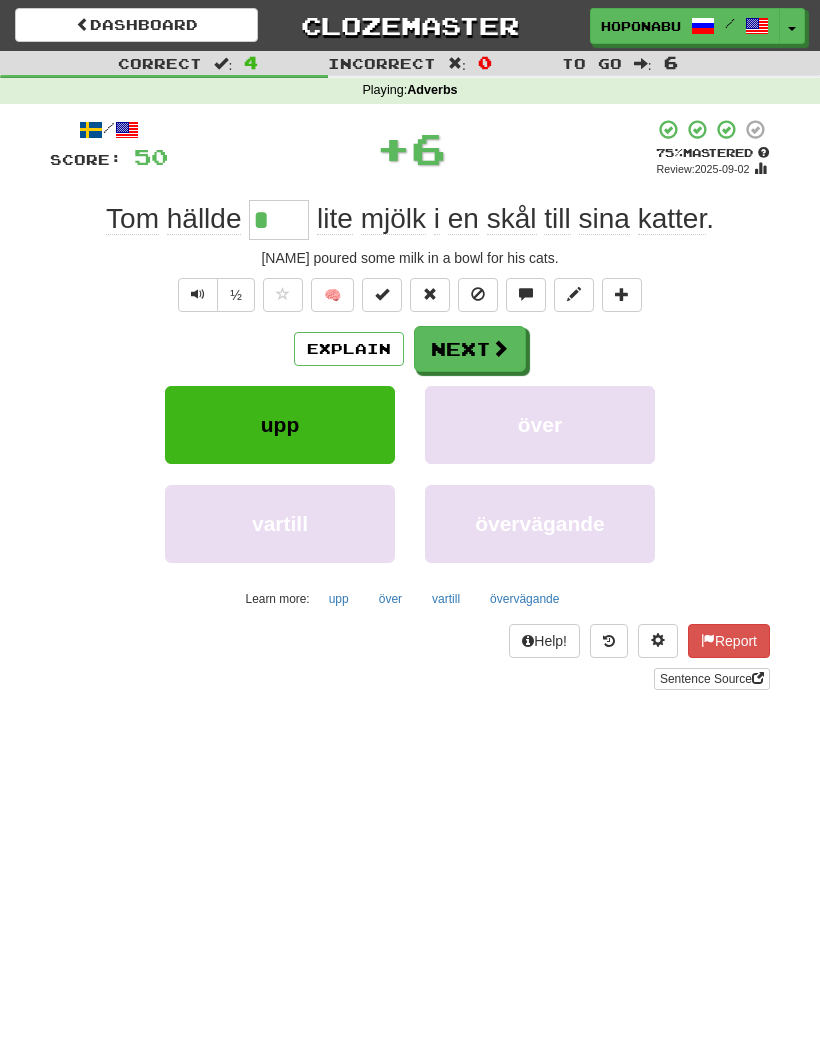 type on "***" 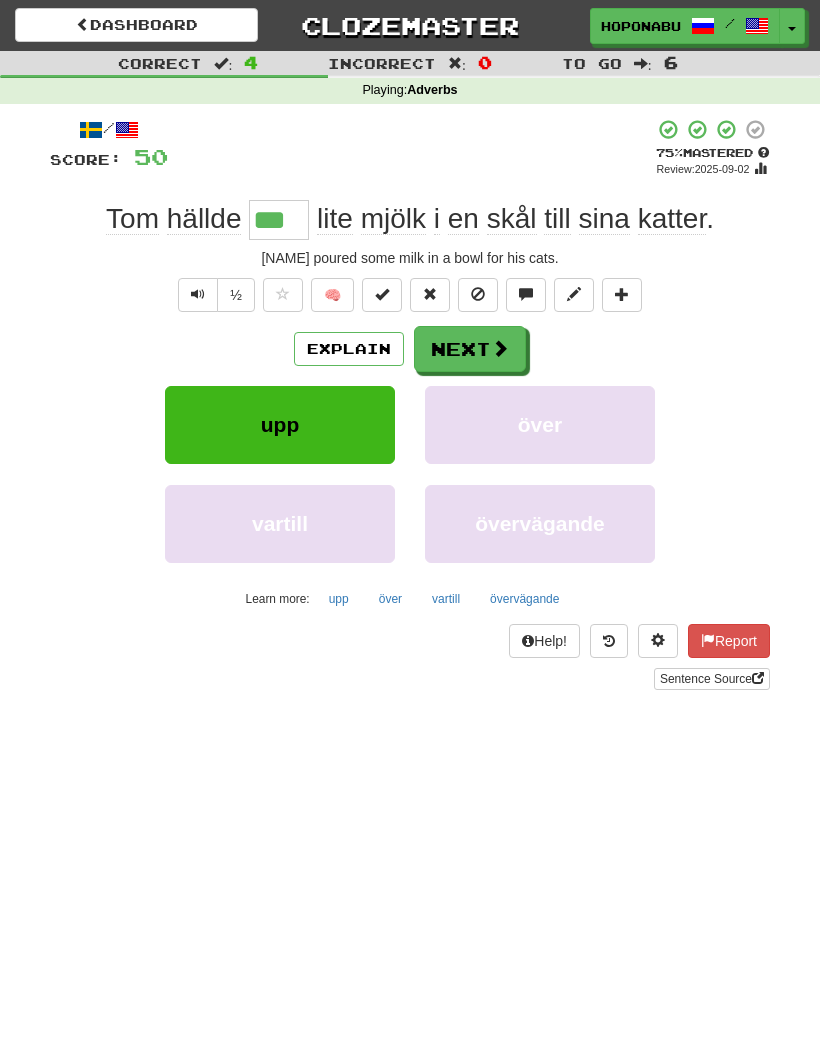 click on "Next" at bounding box center (470, 349) 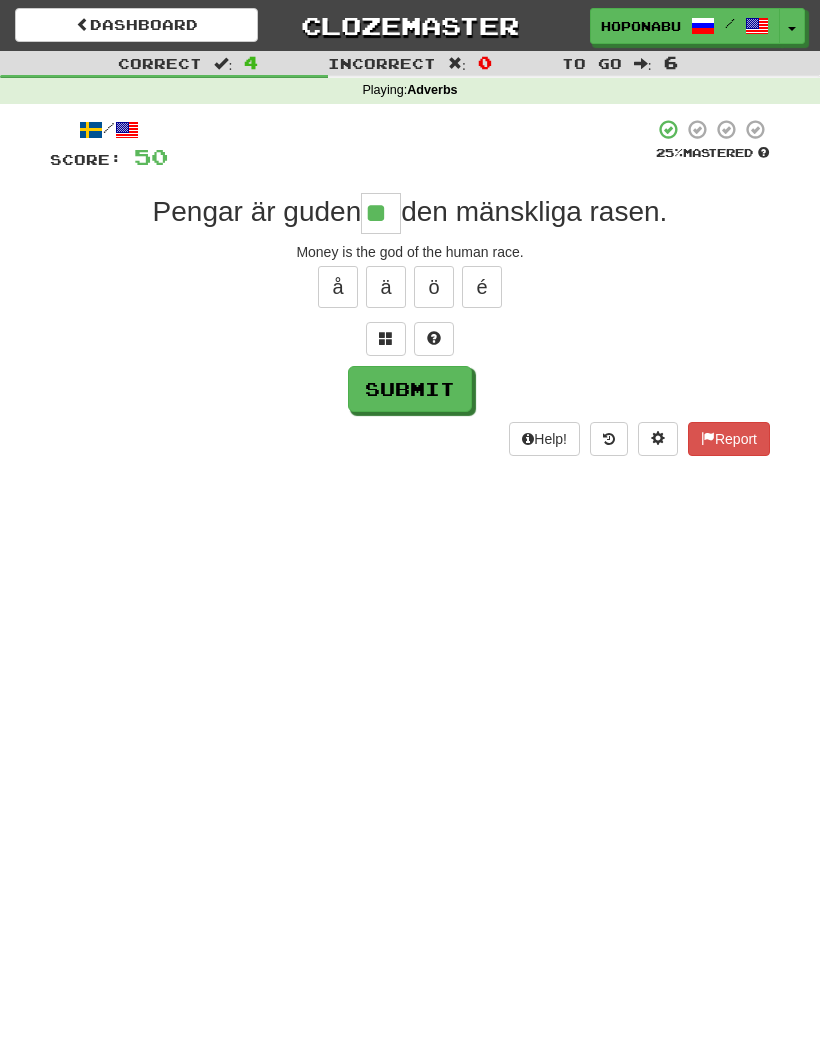 type on "**" 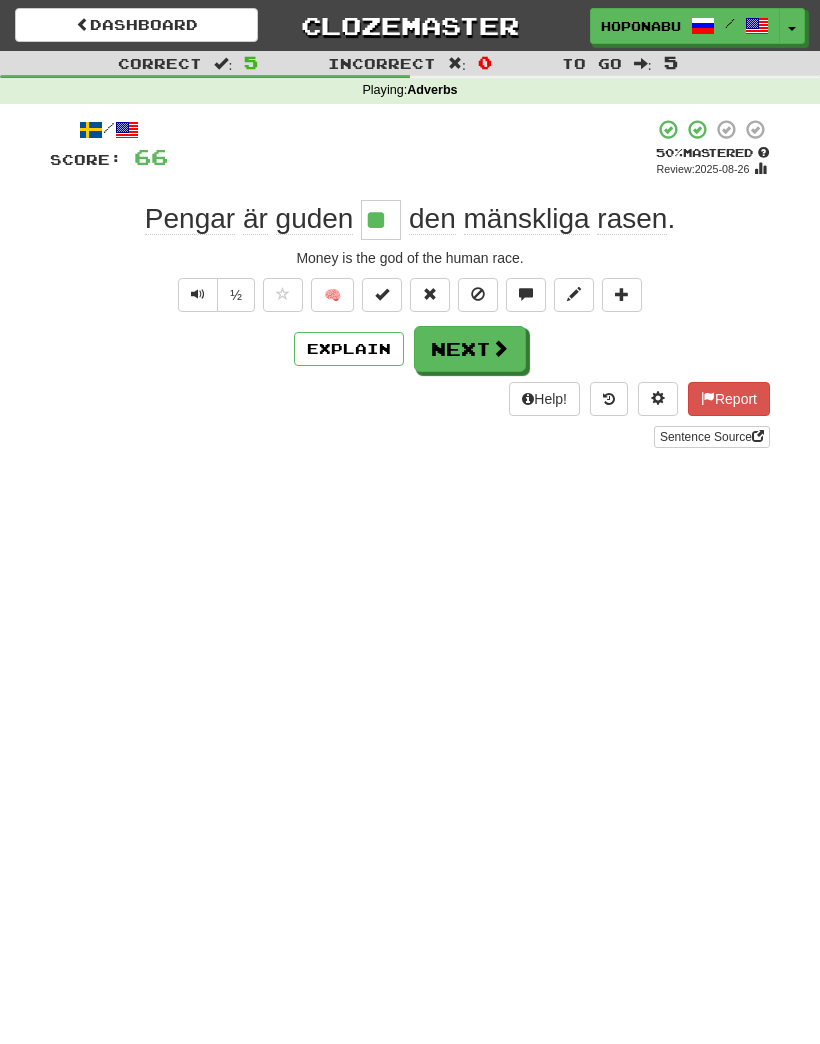 click on "Next" at bounding box center (470, 349) 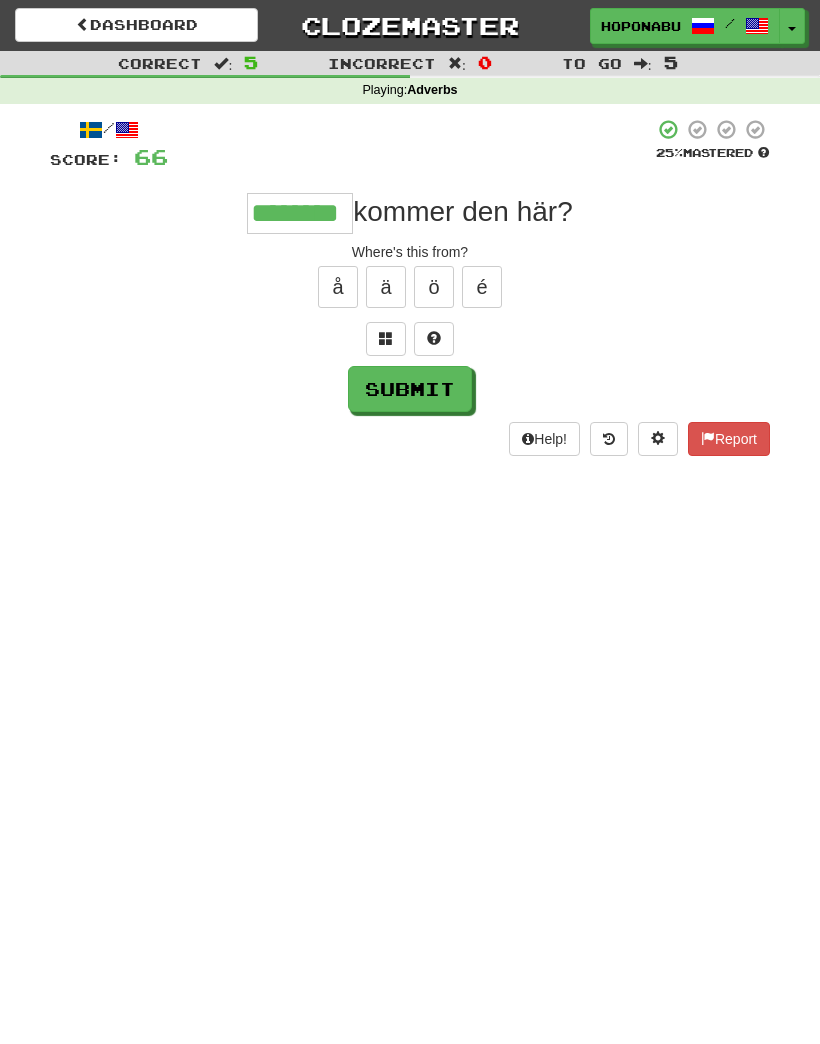 click on "Submit" at bounding box center (410, 389) 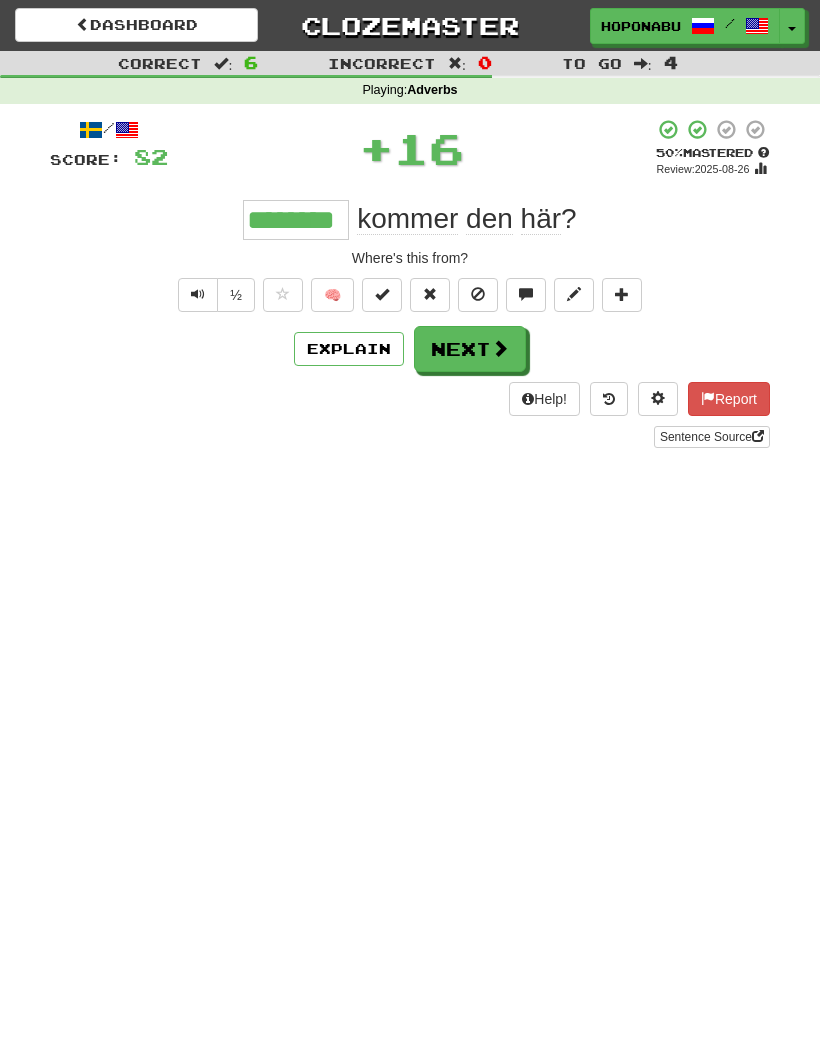 click on "🧠" at bounding box center [332, 295] 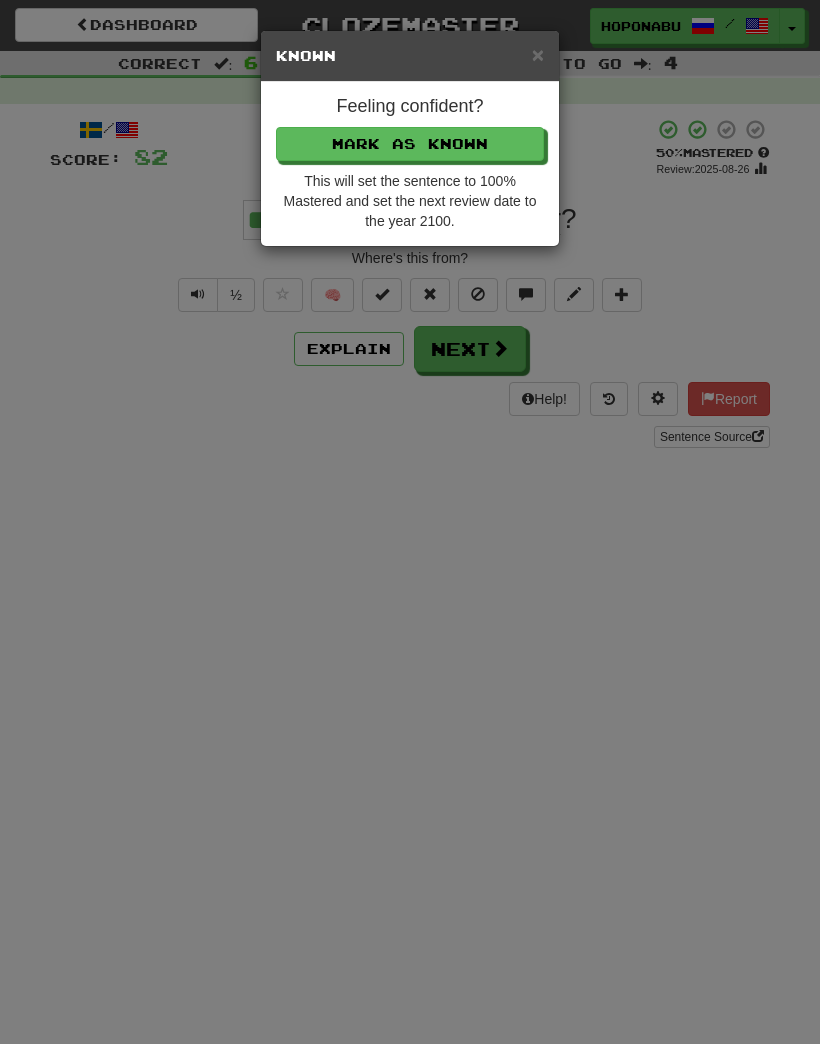 click on "Mark as Known" at bounding box center (410, 144) 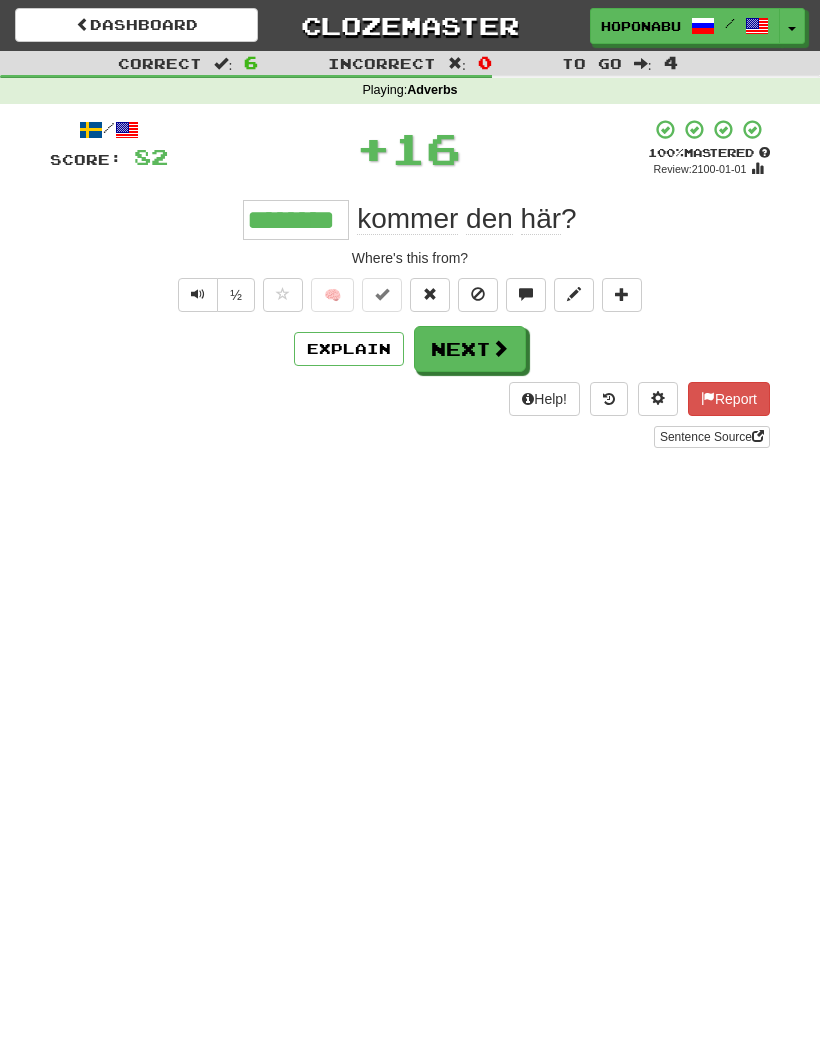 click at bounding box center (500, 348) 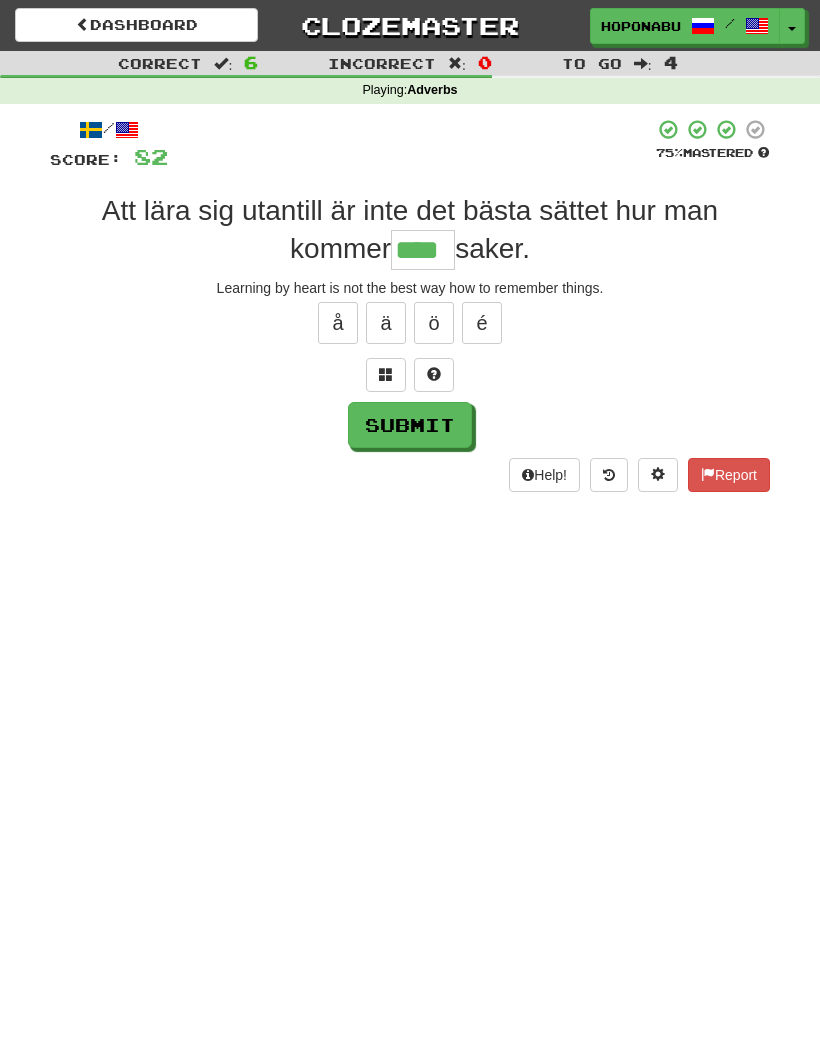 type on "****" 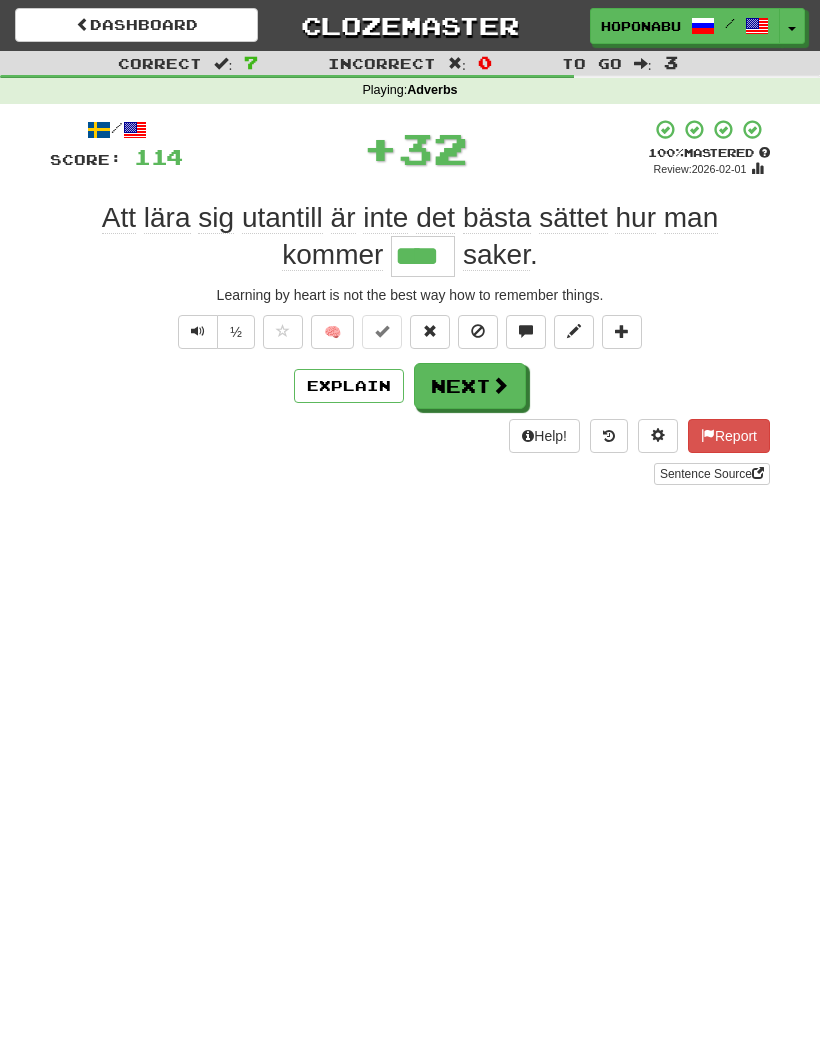 click on "Explain" at bounding box center [349, 386] 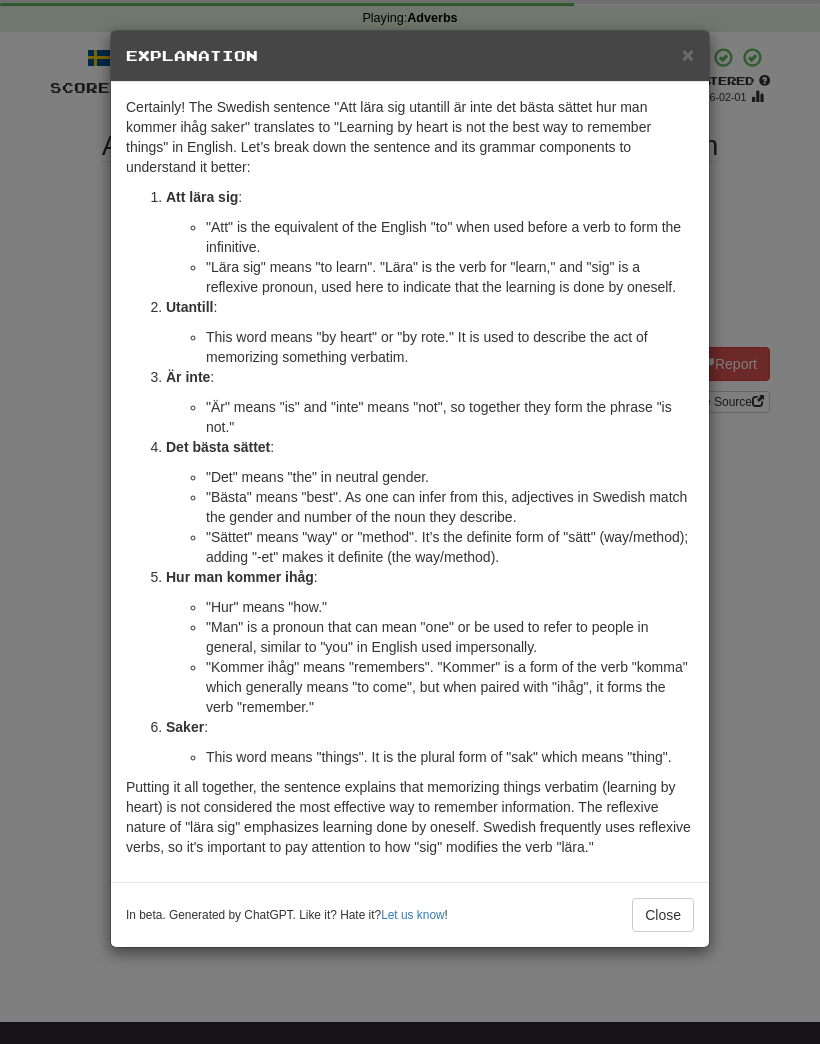 scroll, scrollTop: 0, scrollLeft: 0, axis: both 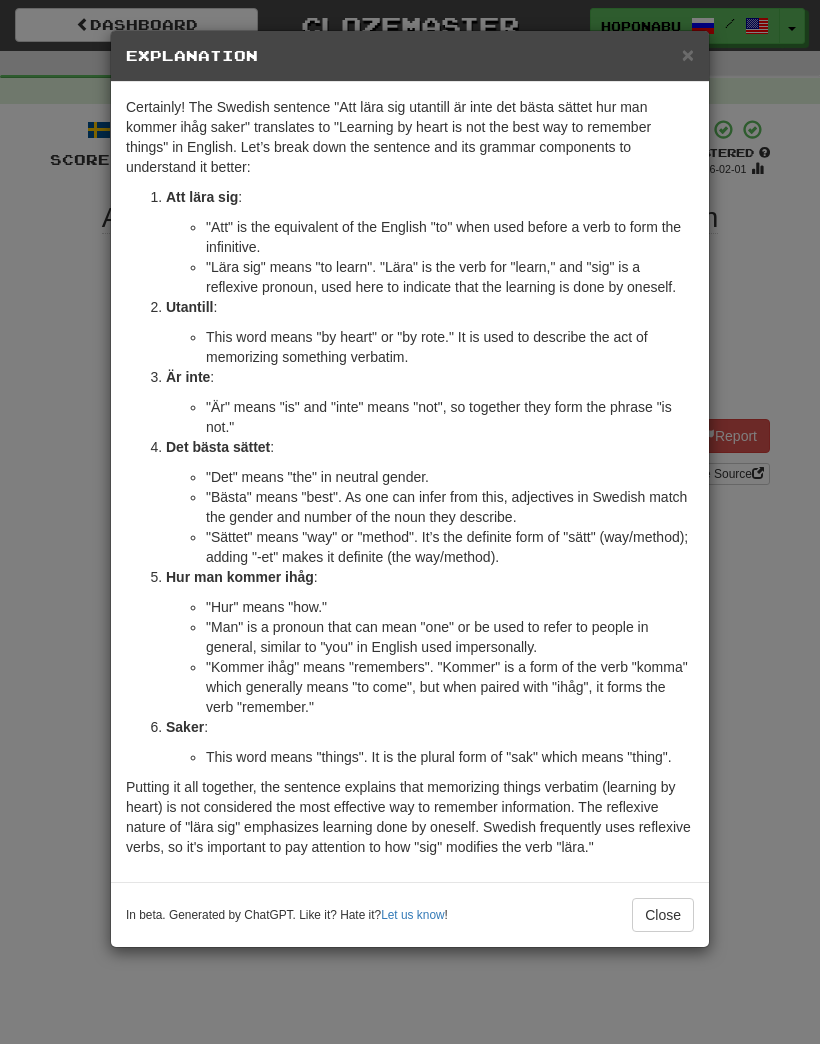 click on "Close" at bounding box center (663, 915) 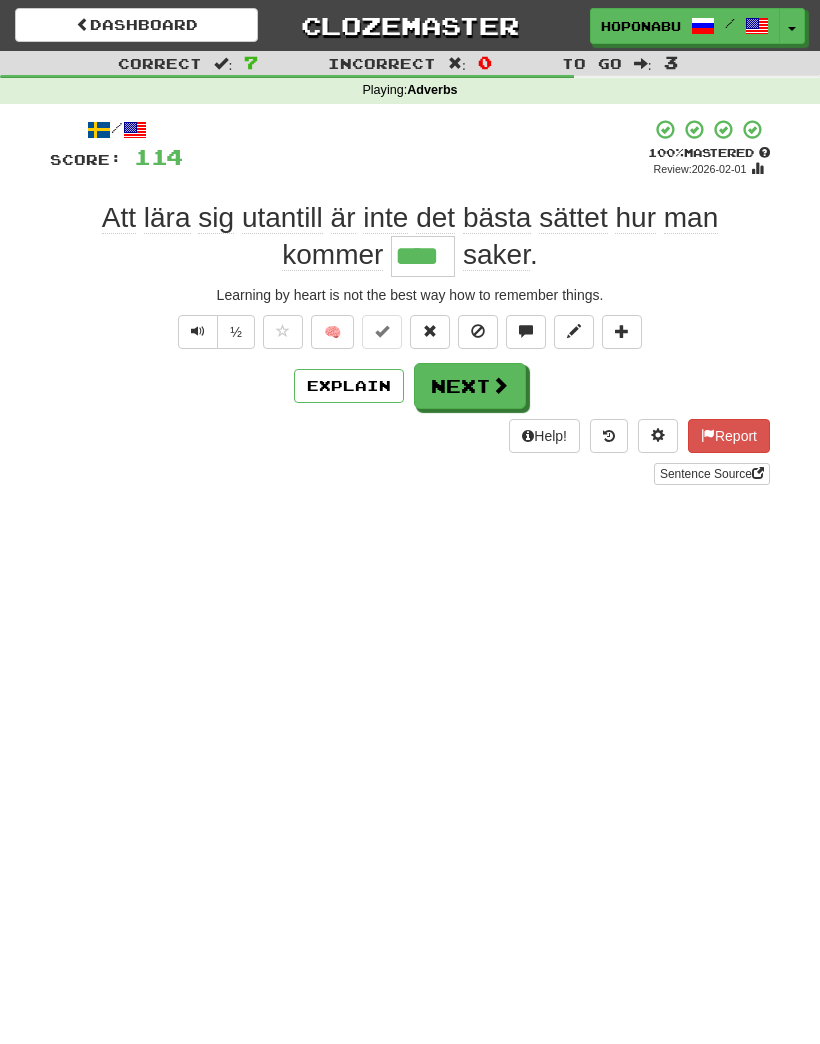 click on "Next" at bounding box center (470, 386) 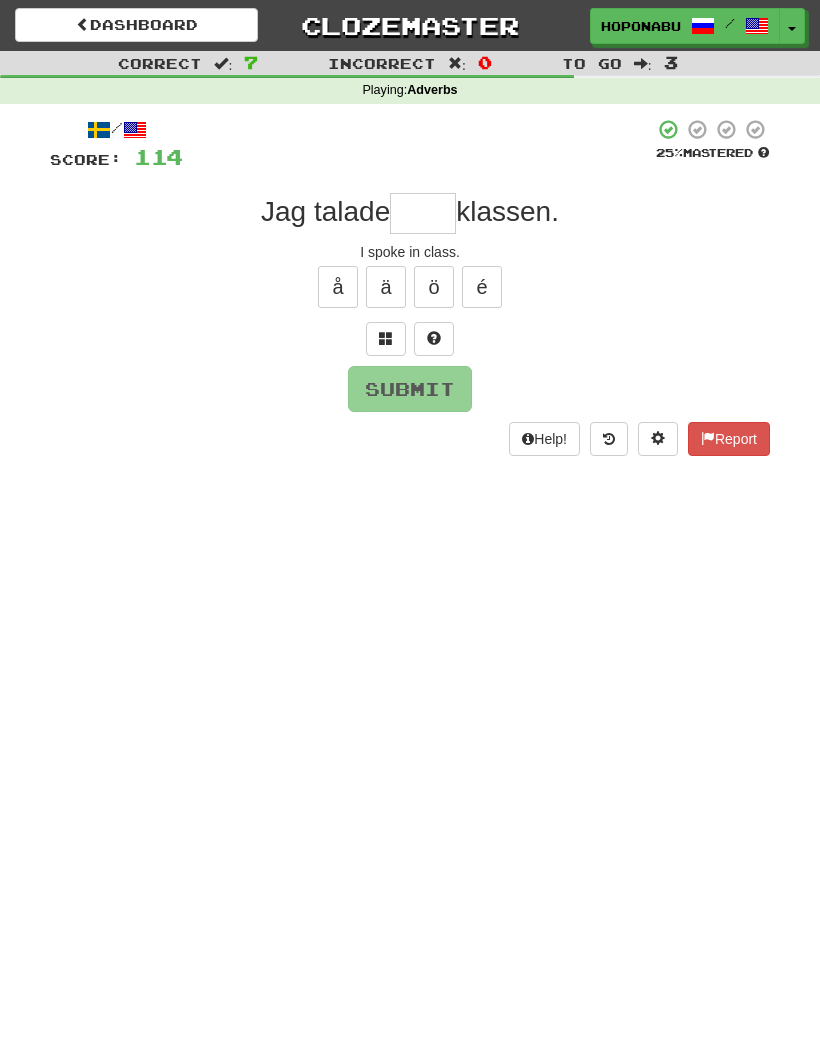 click at bounding box center (434, 339) 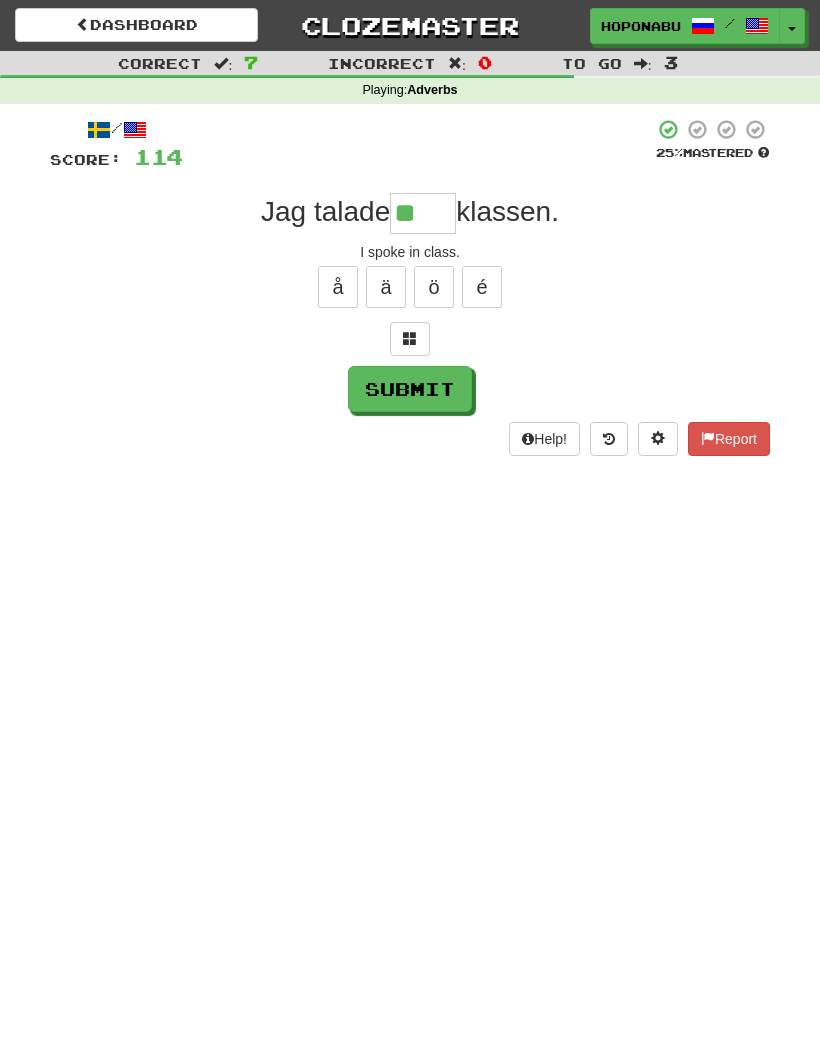 click at bounding box center [410, 339] 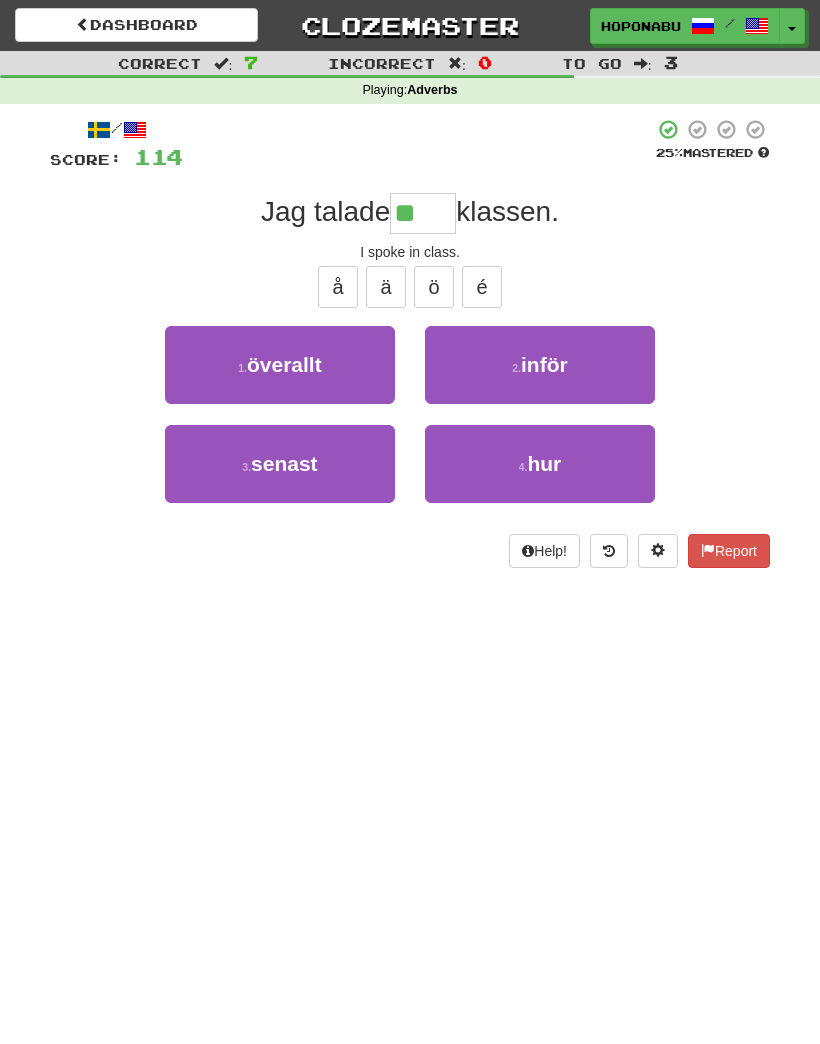 click on "2 .  inför" at bounding box center [540, 365] 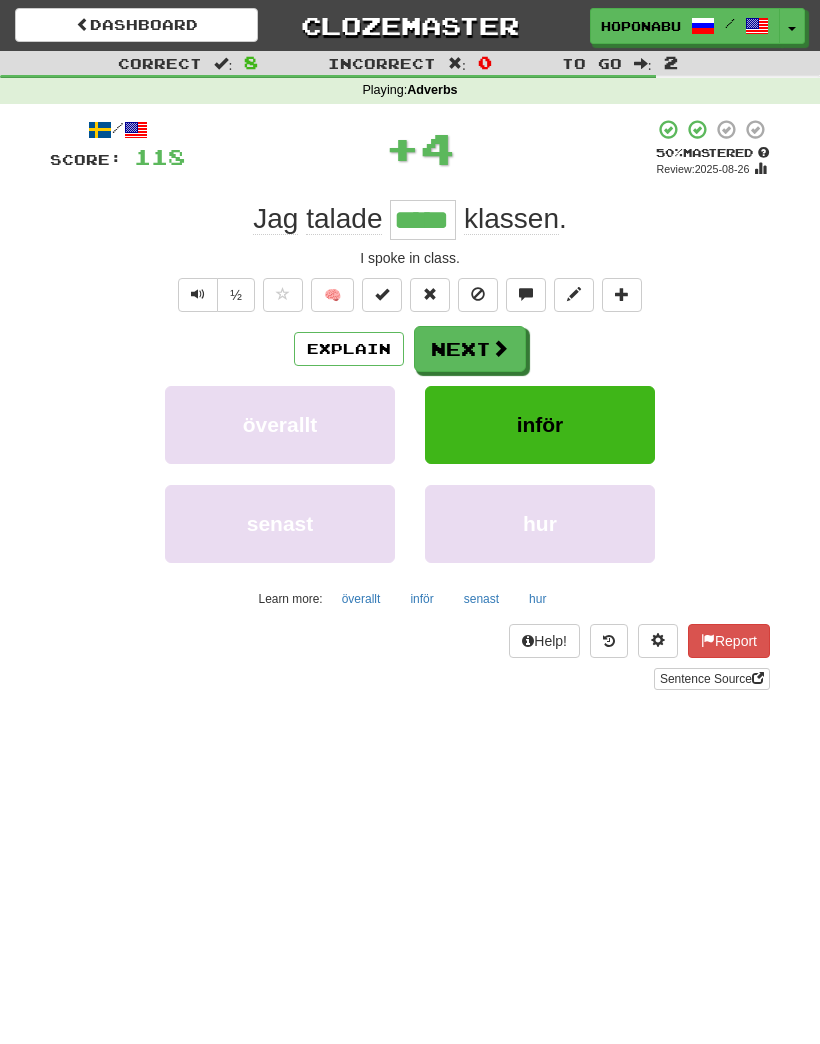 click on "Explain" at bounding box center [349, 349] 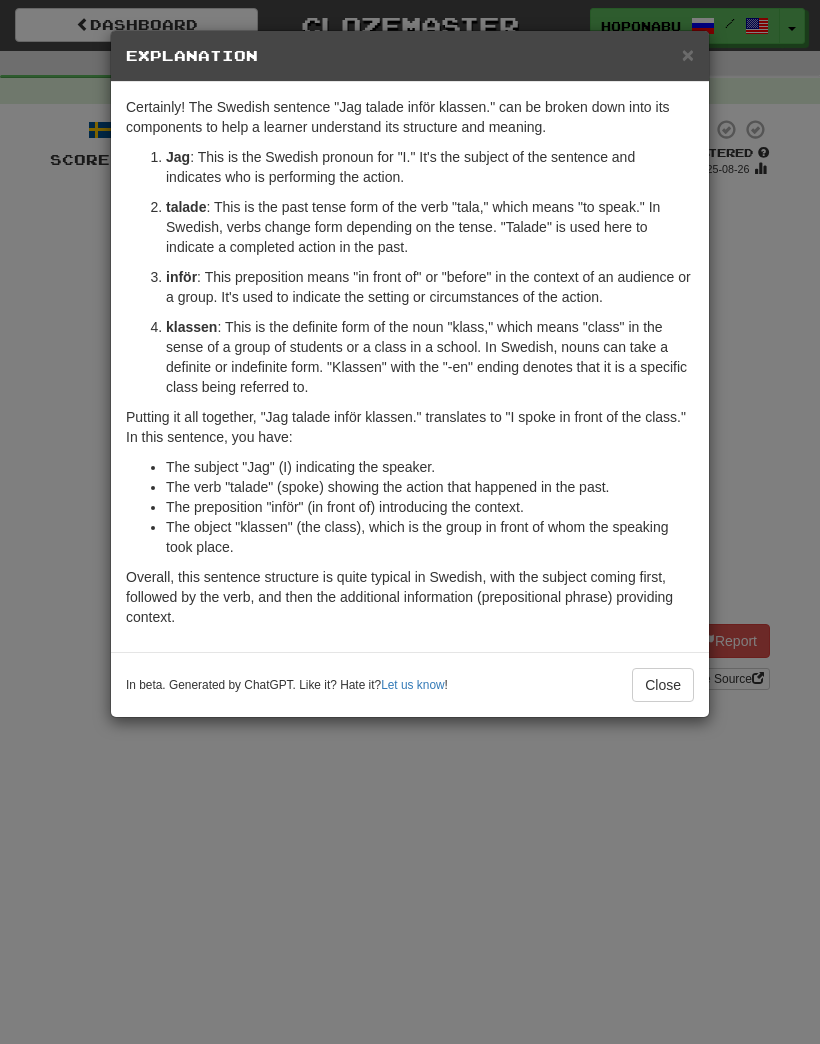 click on "Close" at bounding box center [663, 685] 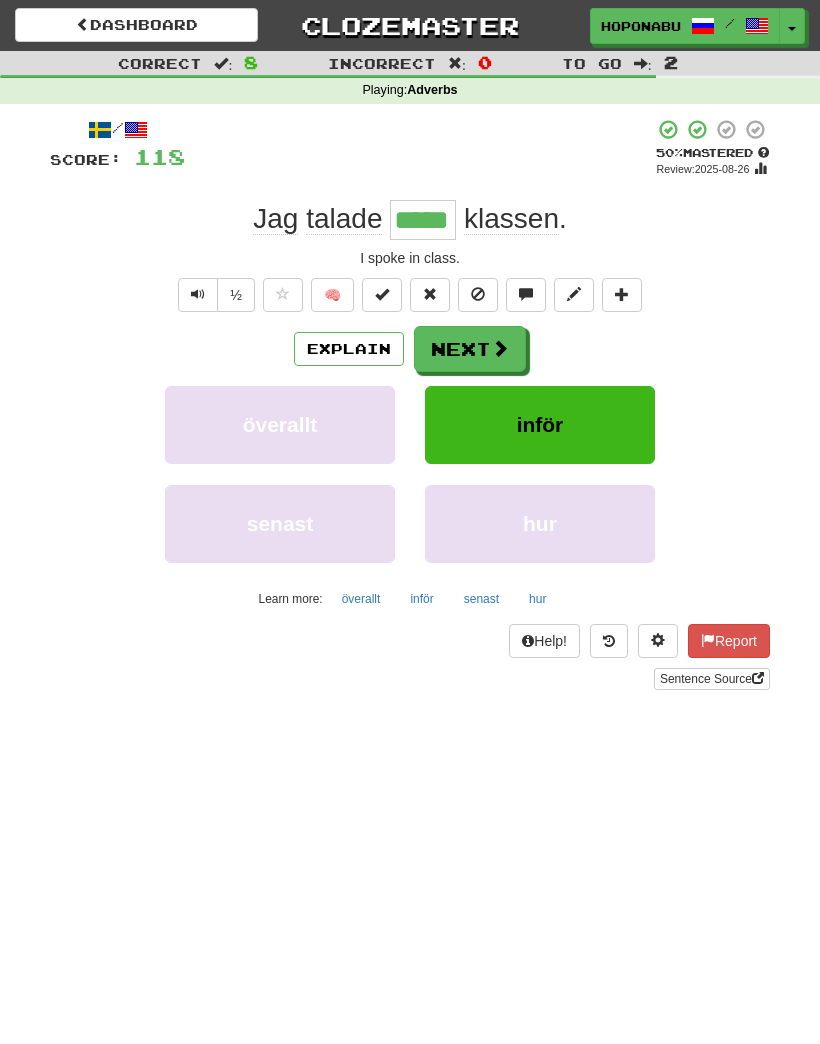 click at bounding box center [500, 348] 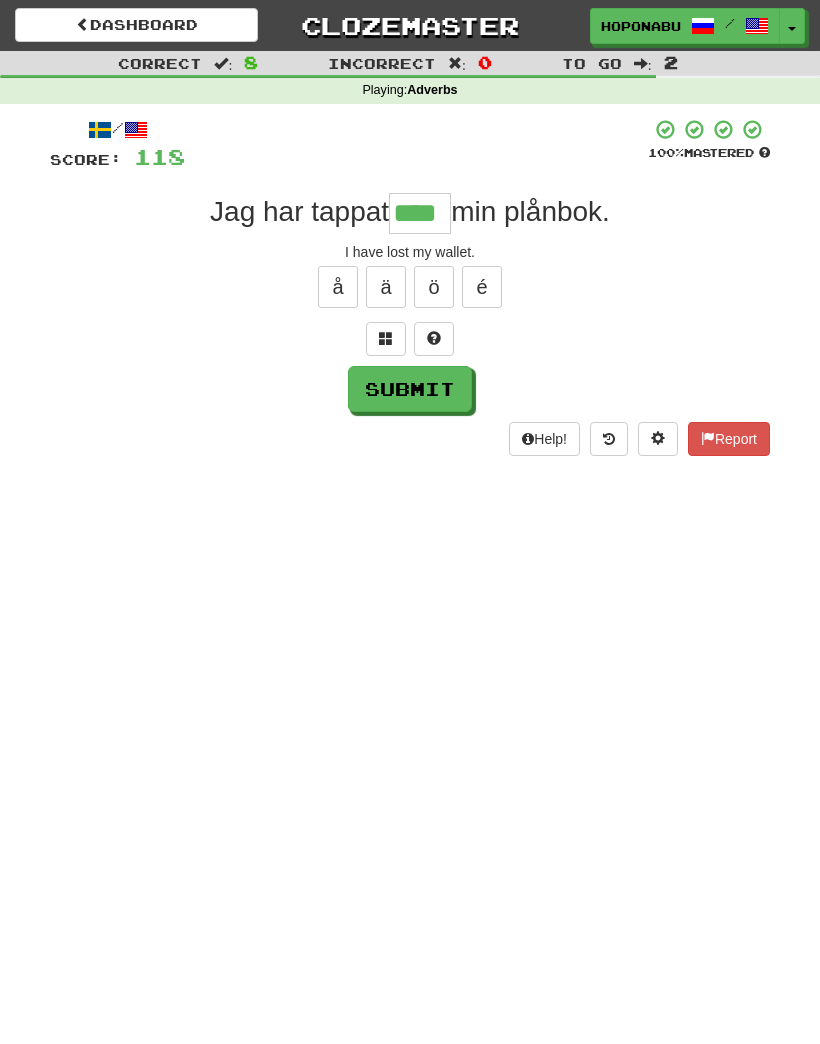 type on "****" 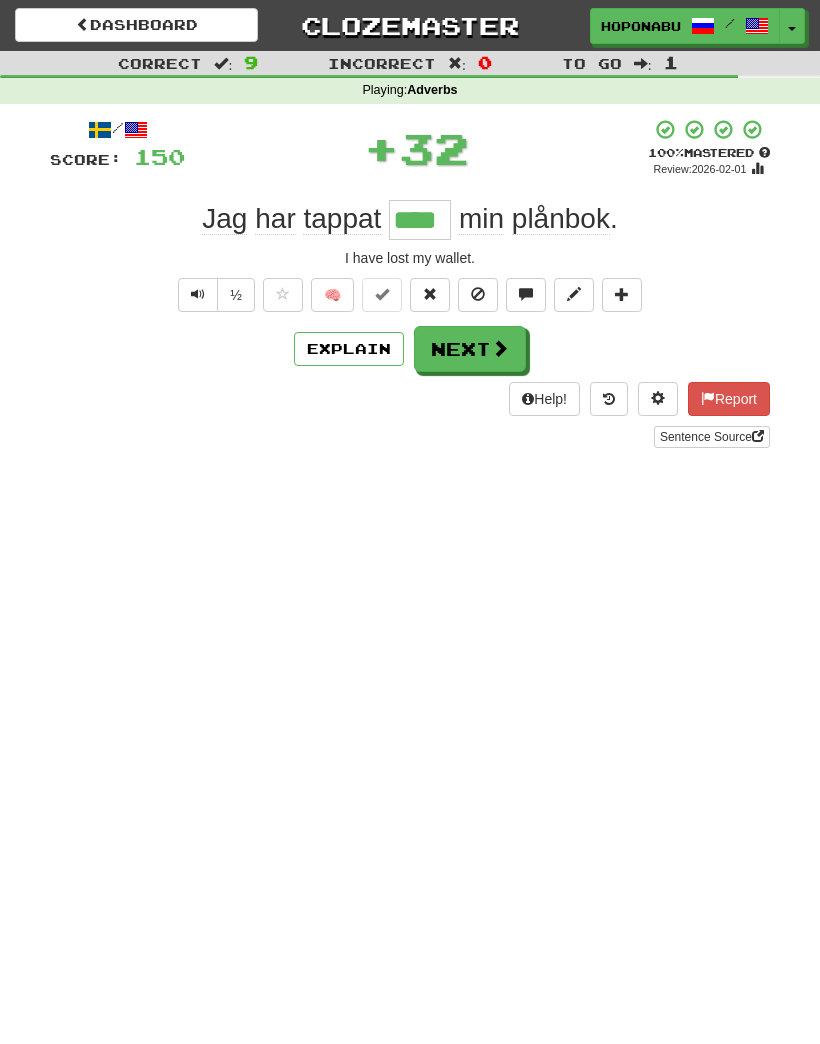 click on "Next" at bounding box center (470, 349) 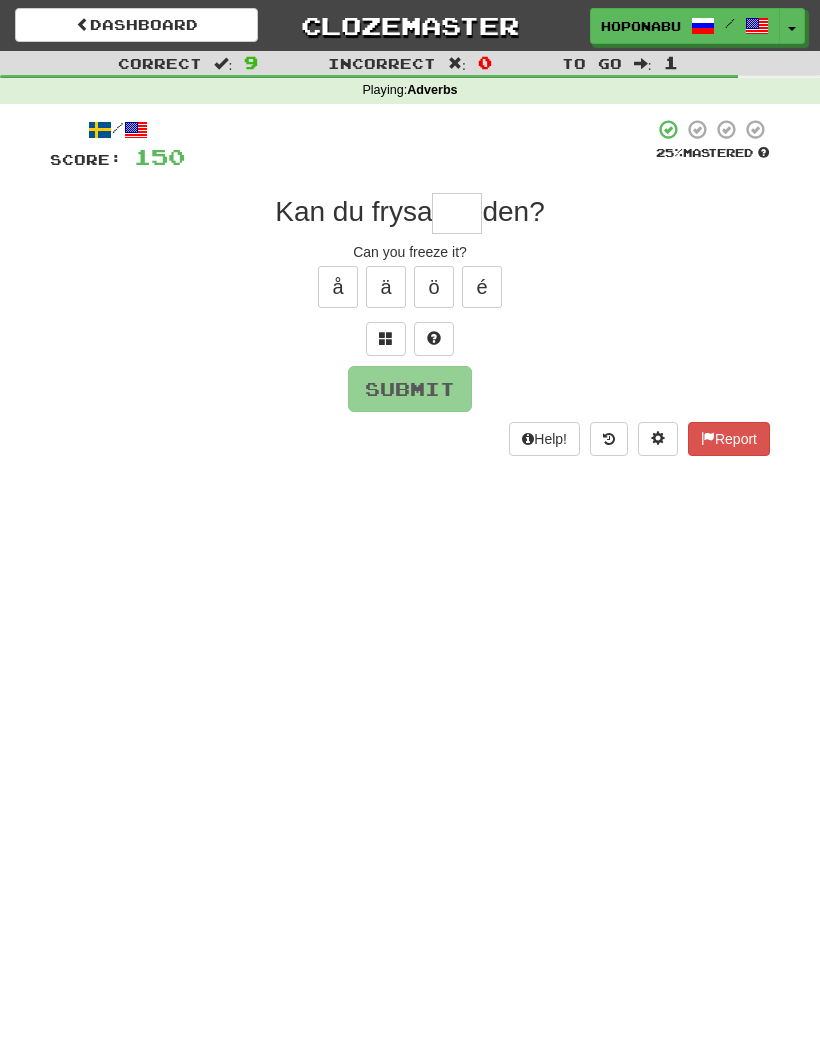 click at bounding box center (386, 338) 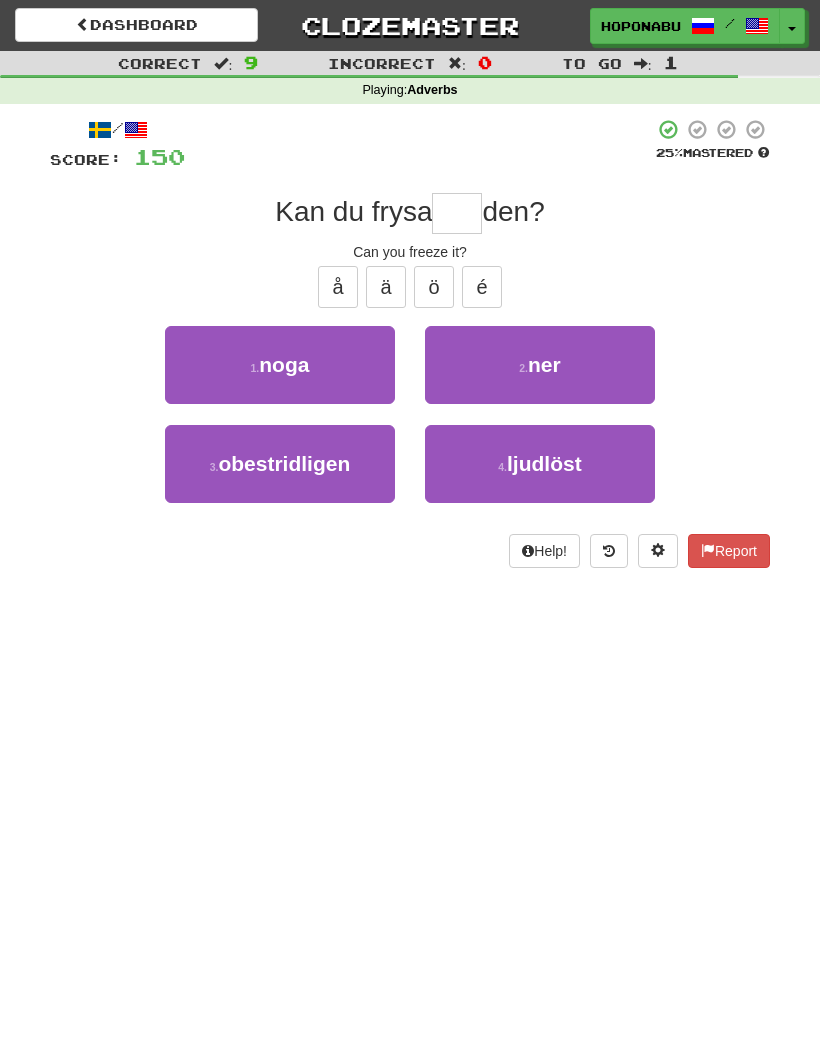 click on "2 .  ner" at bounding box center [540, 365] 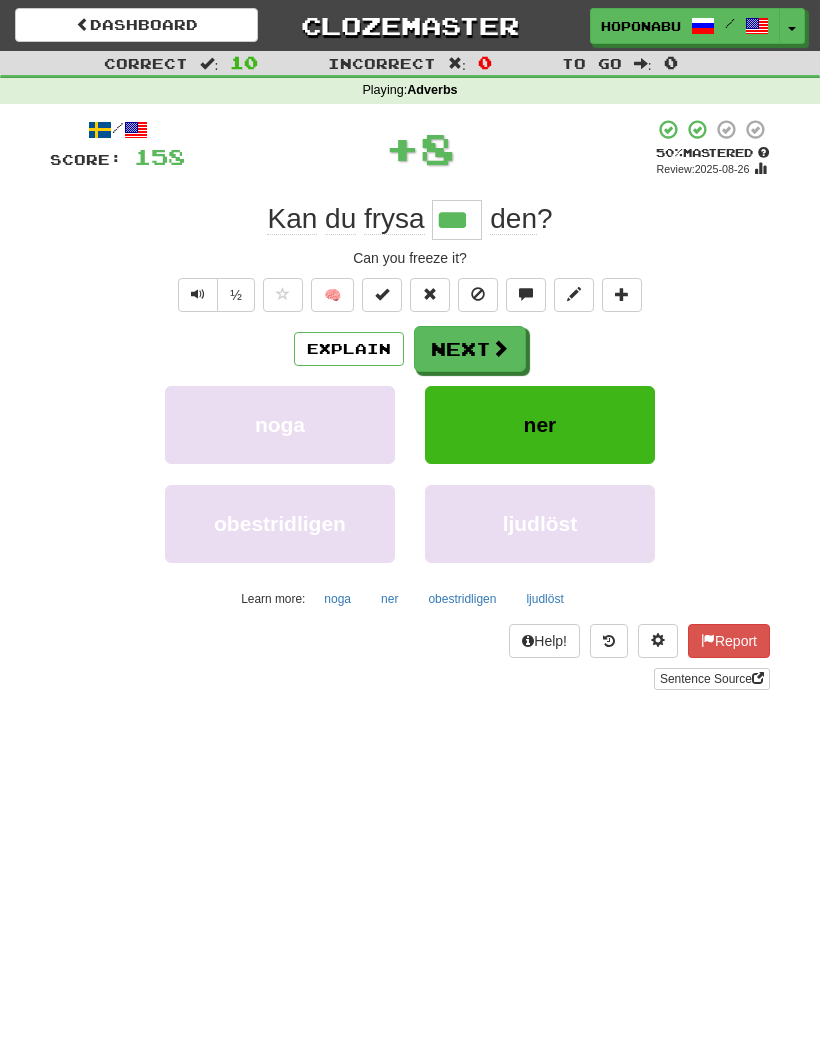 click on "Explain" at bounding box center (349, 349) 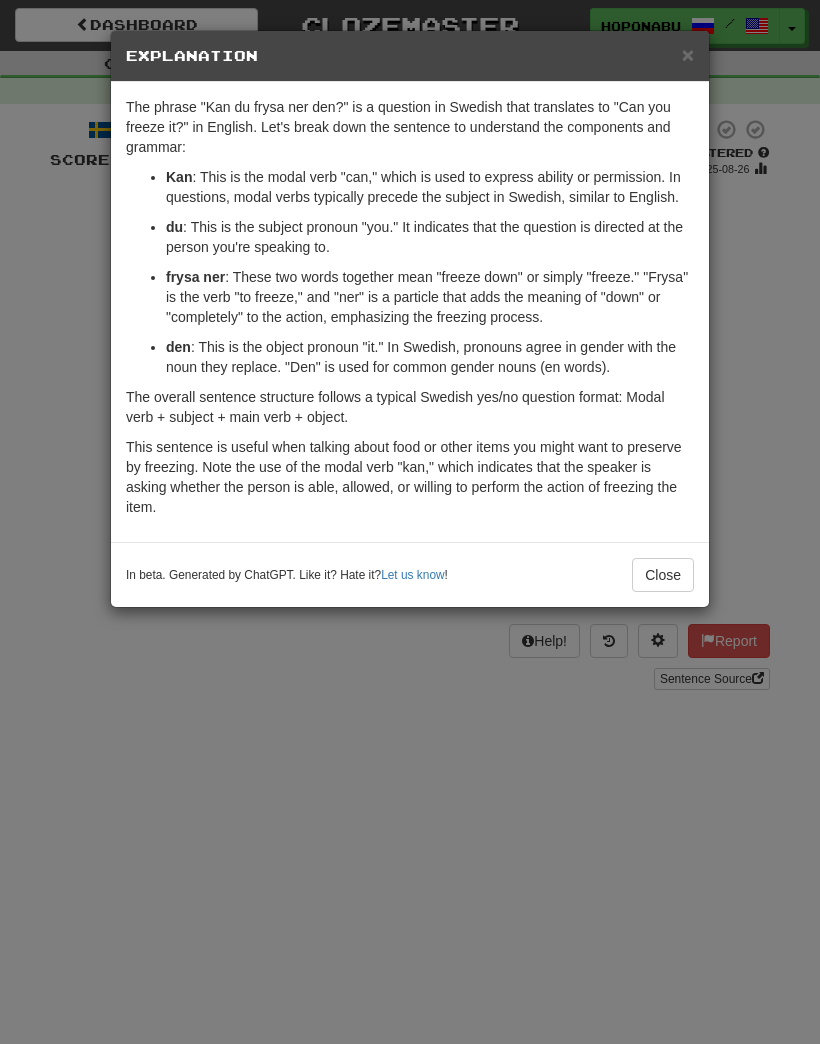 click on "Close" at bounding box center (663, 575) 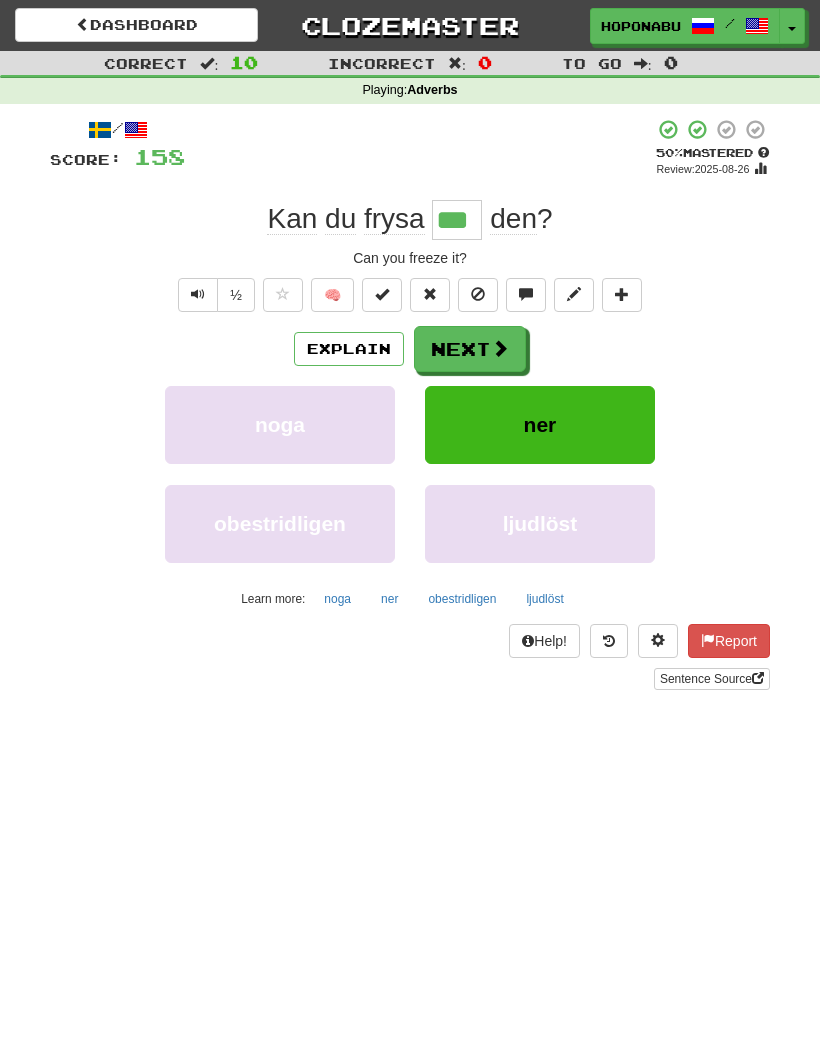 click on "Next" at bounding box center [470, 349] 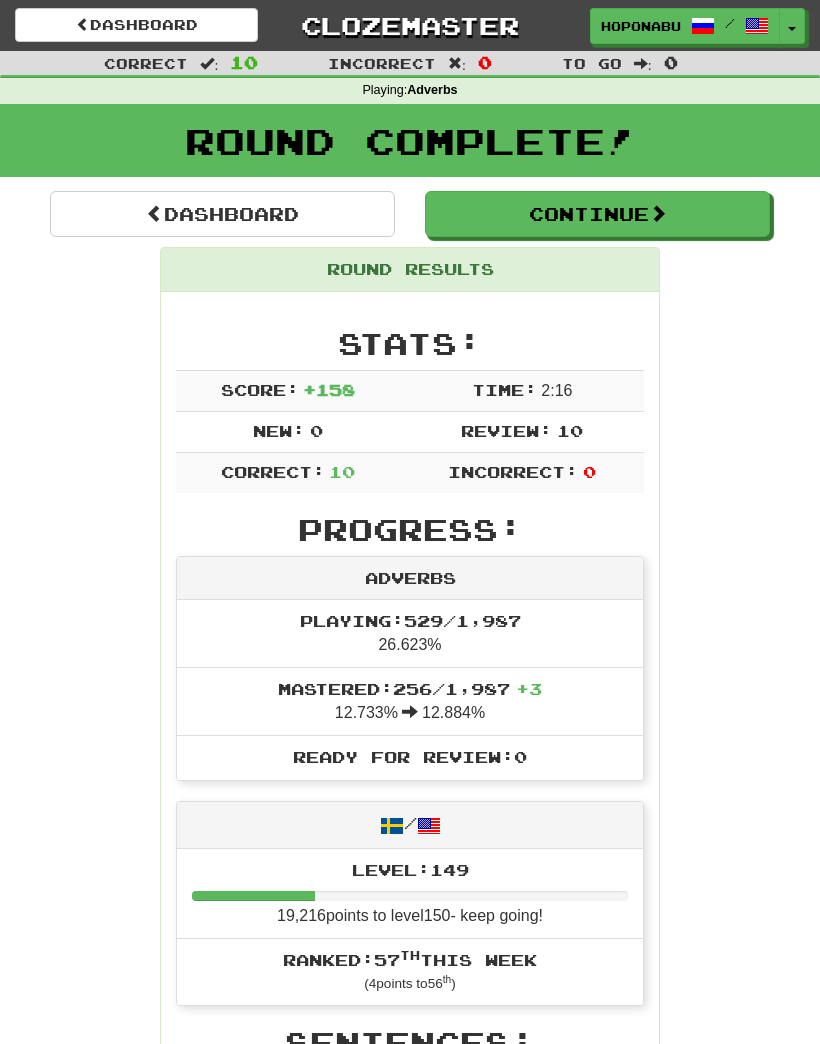 click at bounding box center (658, 213) 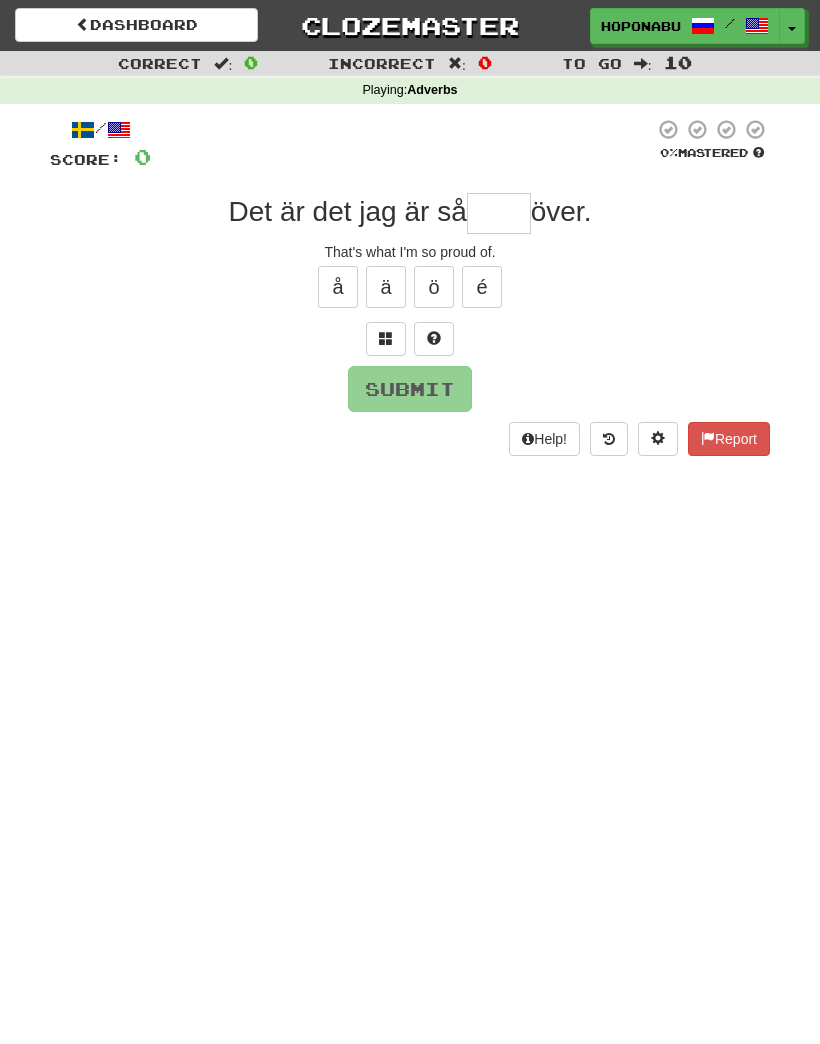 click at bounding box center (499, 213) 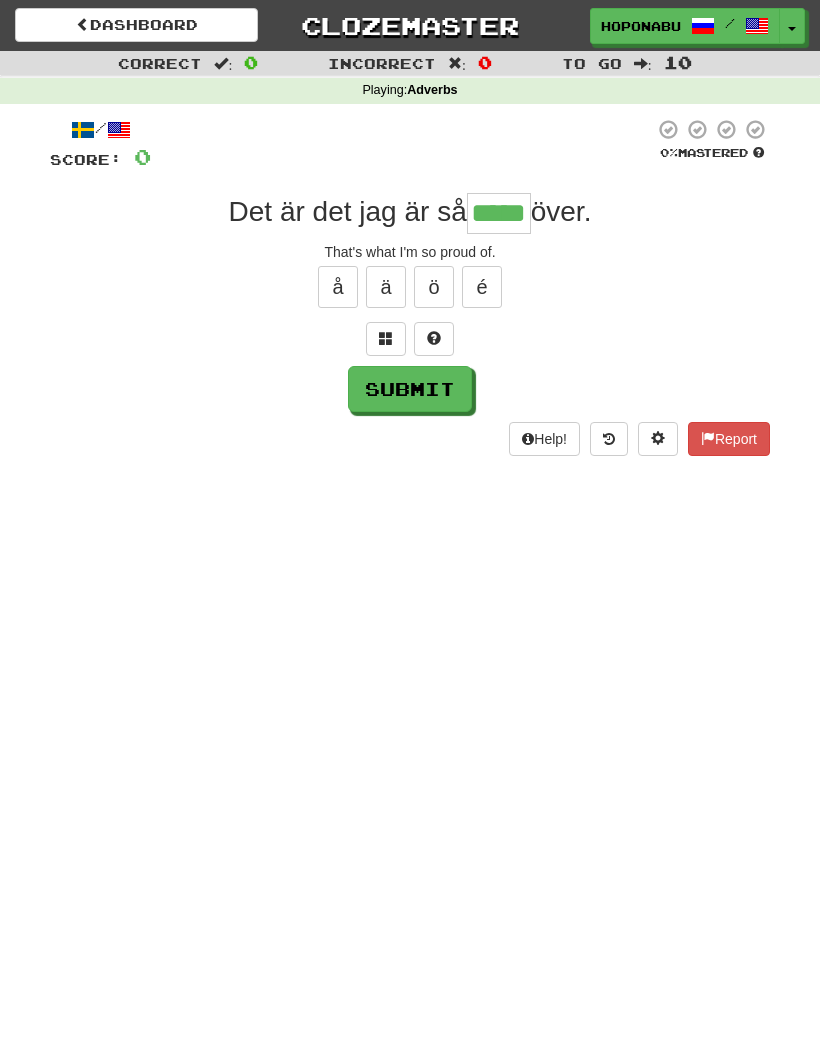 type on "*****" 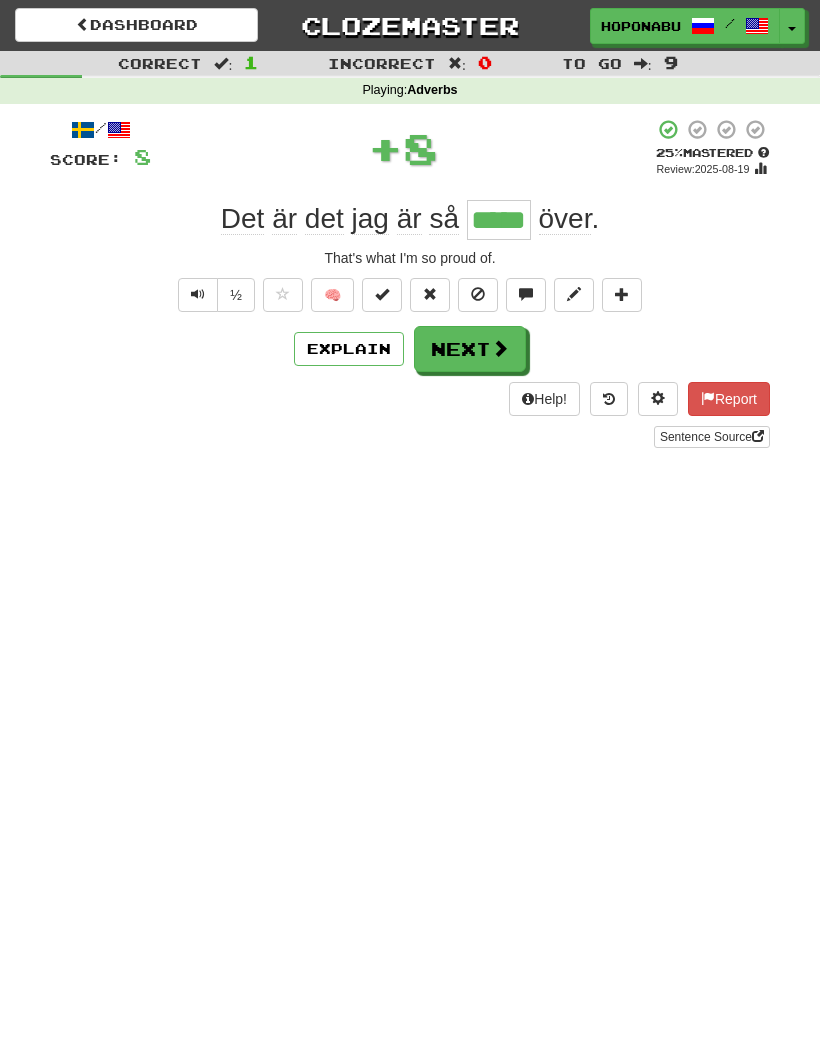 click on "Next" at bounding box center (470, 349) 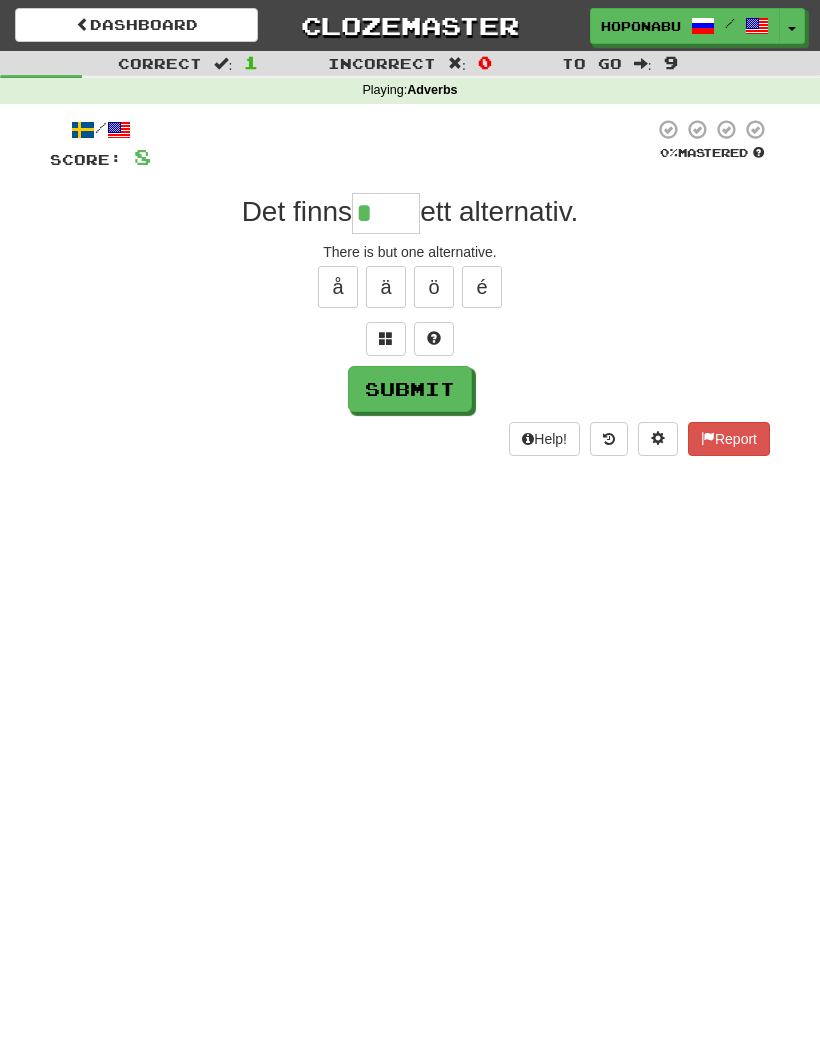 click at bounding box center [386, 338] 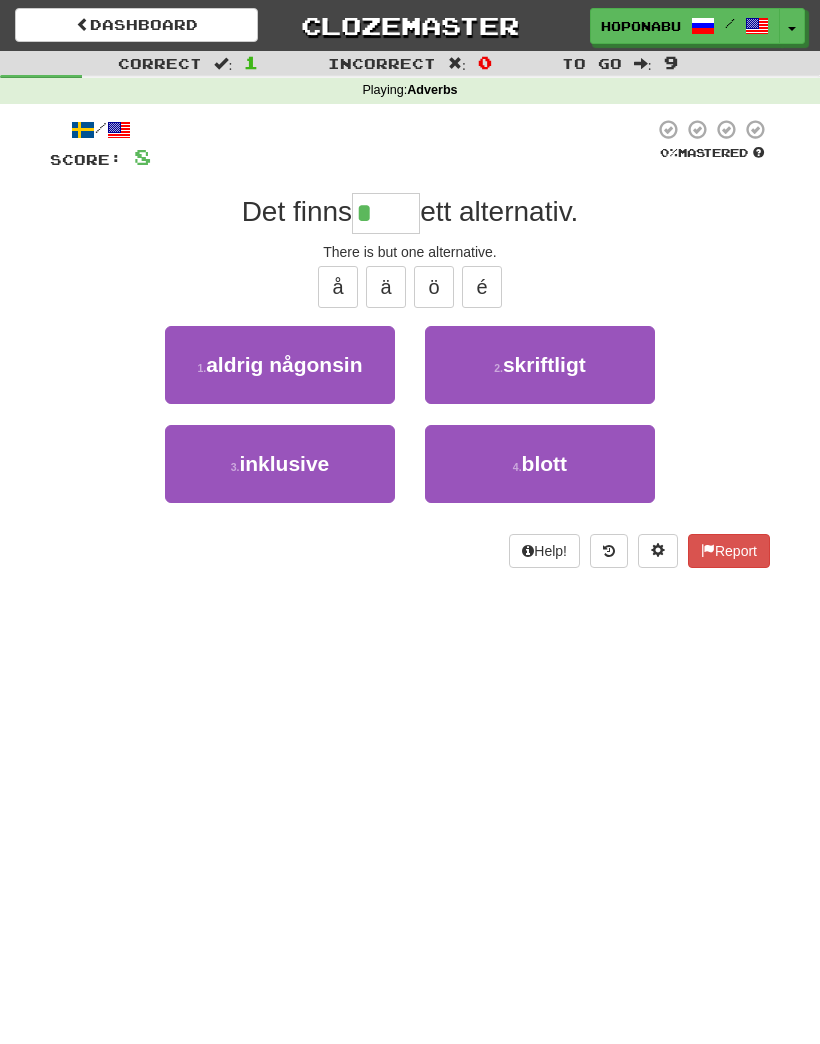 click on "4 .  blott" at bounding box center [540, 464] 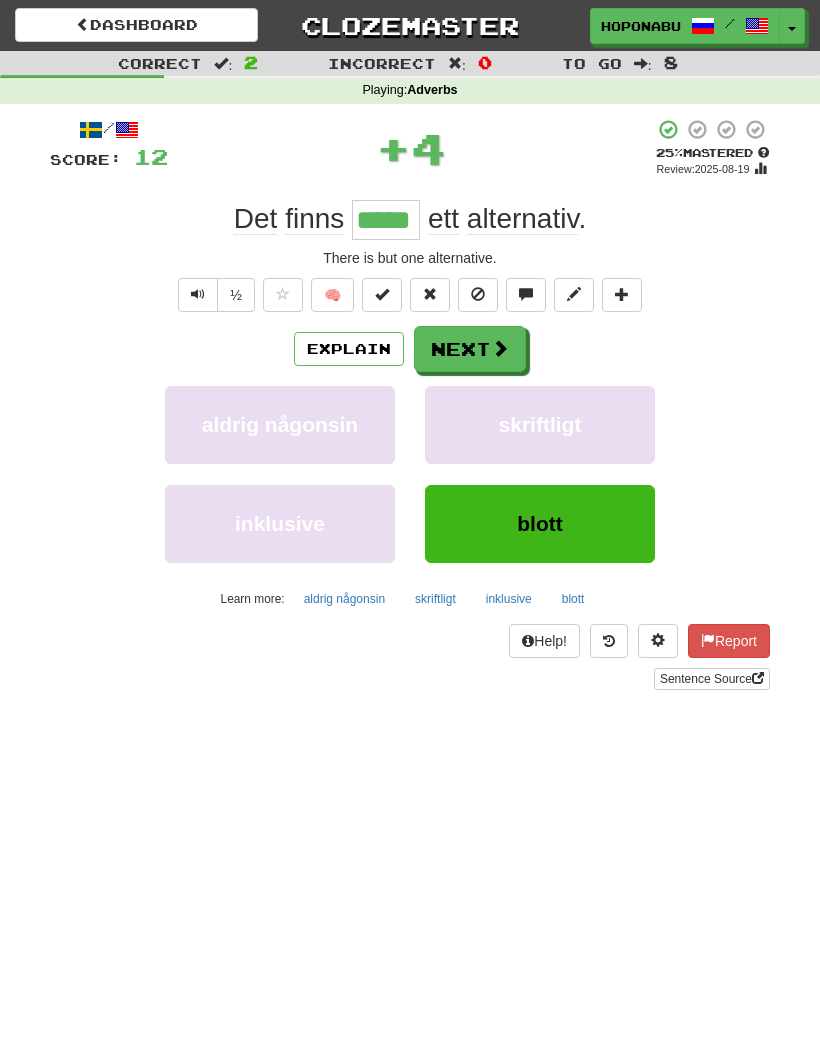 click on "Next" at bounding box center [470, 349] 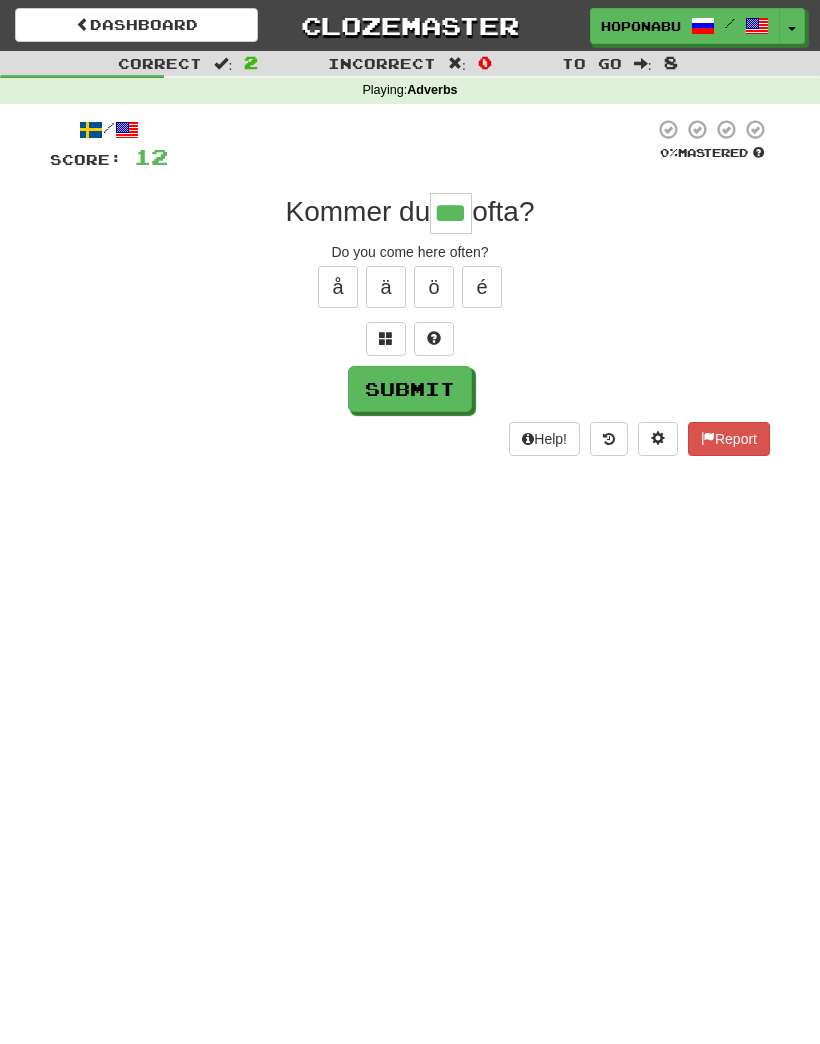 type on "***" 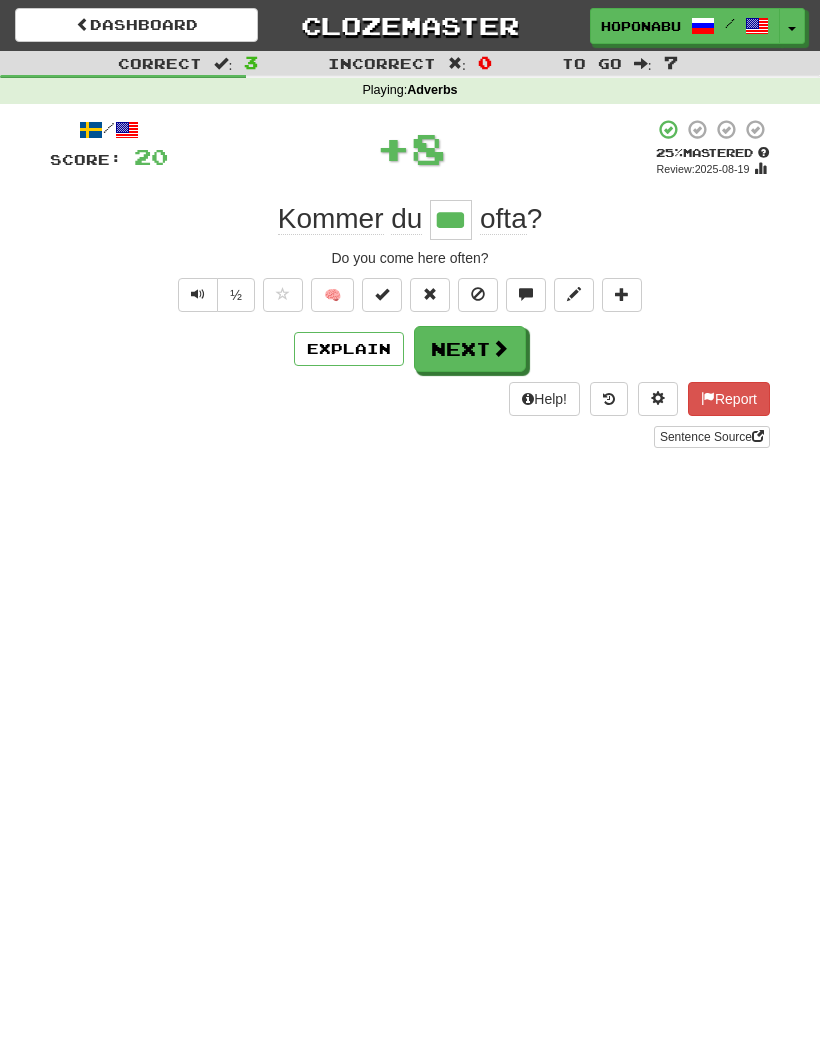 click on "Next" at bounding box center [470, 349] 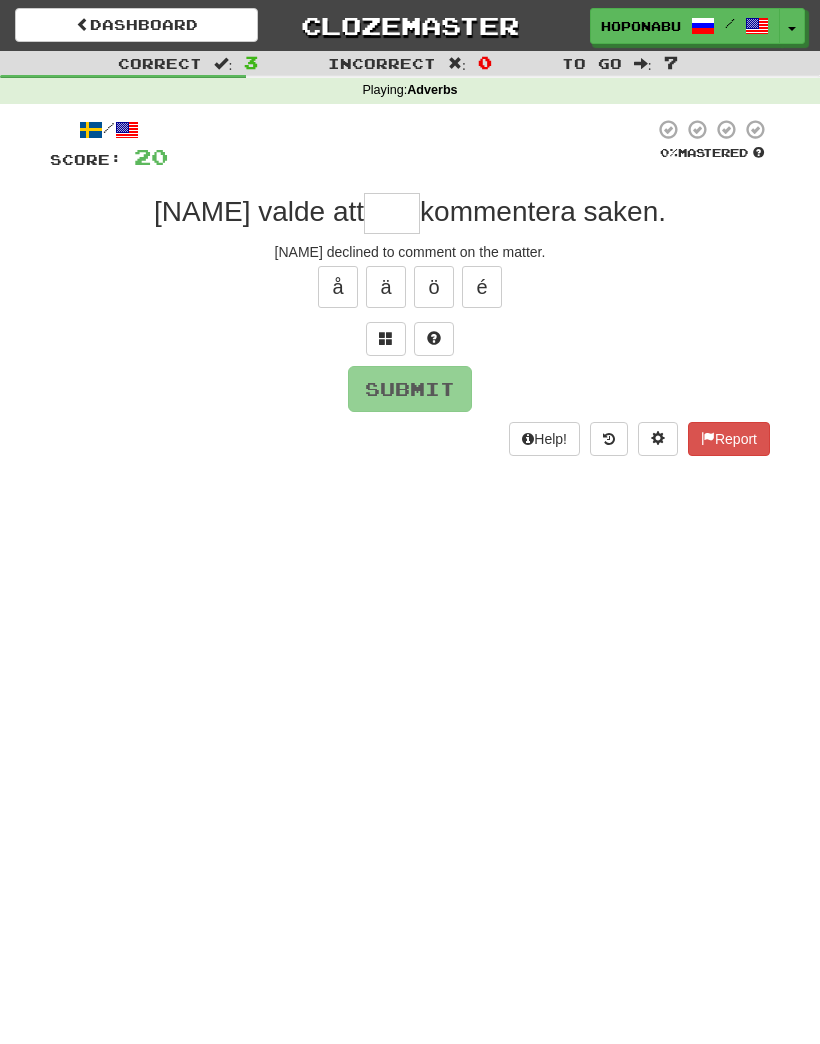 click at bounding box center [386, 338] 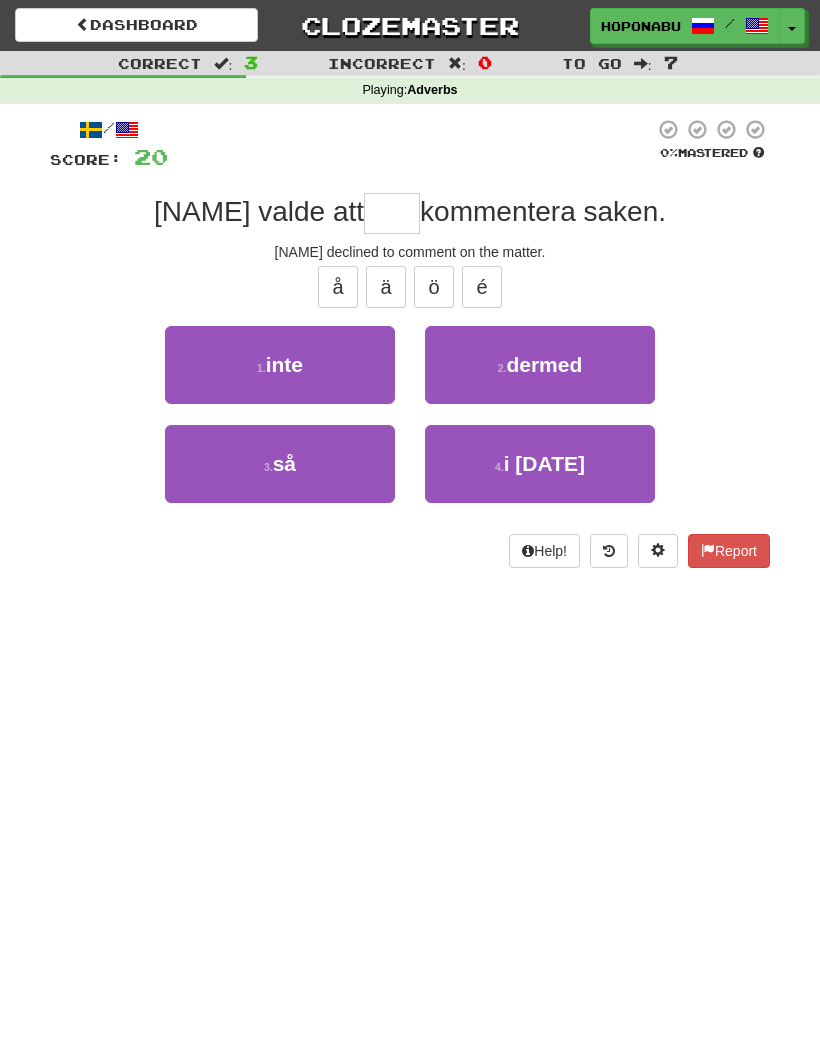 click on "inte" at bounding box center (284, 364) 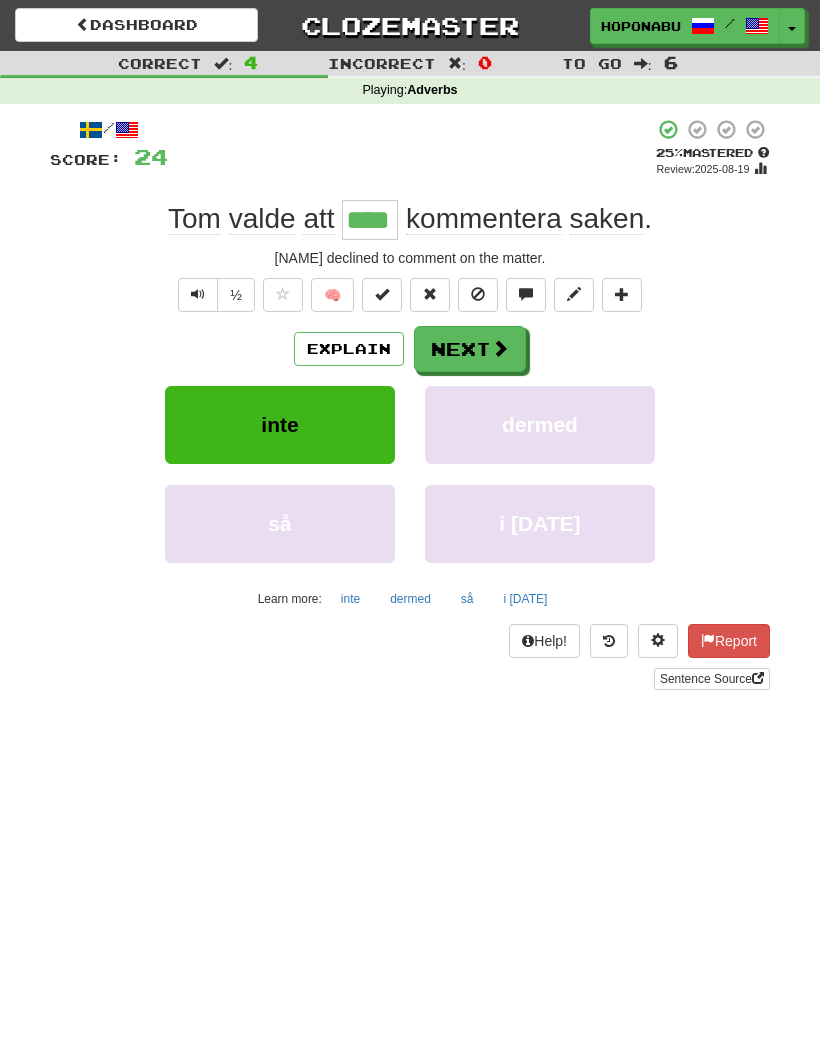 click on "Explain" at bounding box center [349, 349] 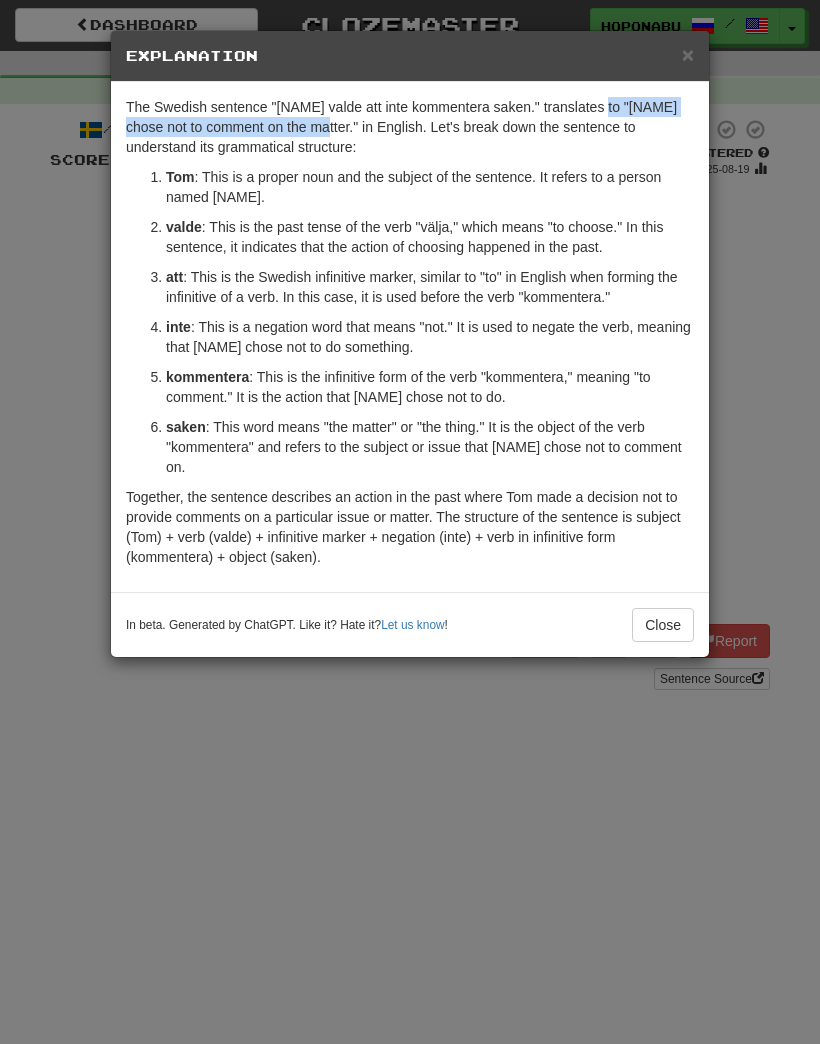 click on "× Explanation The Swedish sentence "[NAME] valde att inte kommentera saken." translates to "[NAME] chose not to comment on the matter." in English. Let's break down the sentence to understand its grammatical structure:
[NAME] : This is a proper noun and the subject of the sentence. It refers to a person named [NAME].
valde : This is the past tense of the verb "välja," which means "to choose." In this sentence, it indicates that the action of choosing happened in the past.
att : This is the Swedish infinitive marker, similar to "to" in English when forming the infinitive of a verb. In this case, it is used before the verb "kommentera."
inte : This is a negation word that means "not." It is used to negate the verb, meaning that [NAME] chose not to do something.
kommentera : This is the infinitive form of the verb "kommentera," meaning "to comment." It is the action that [NAME] chose not to do.
saken
In beta. Generated by ChatGPT. Like it? Hate it?  Let us know ! Close" at bounding box center [410, 522] 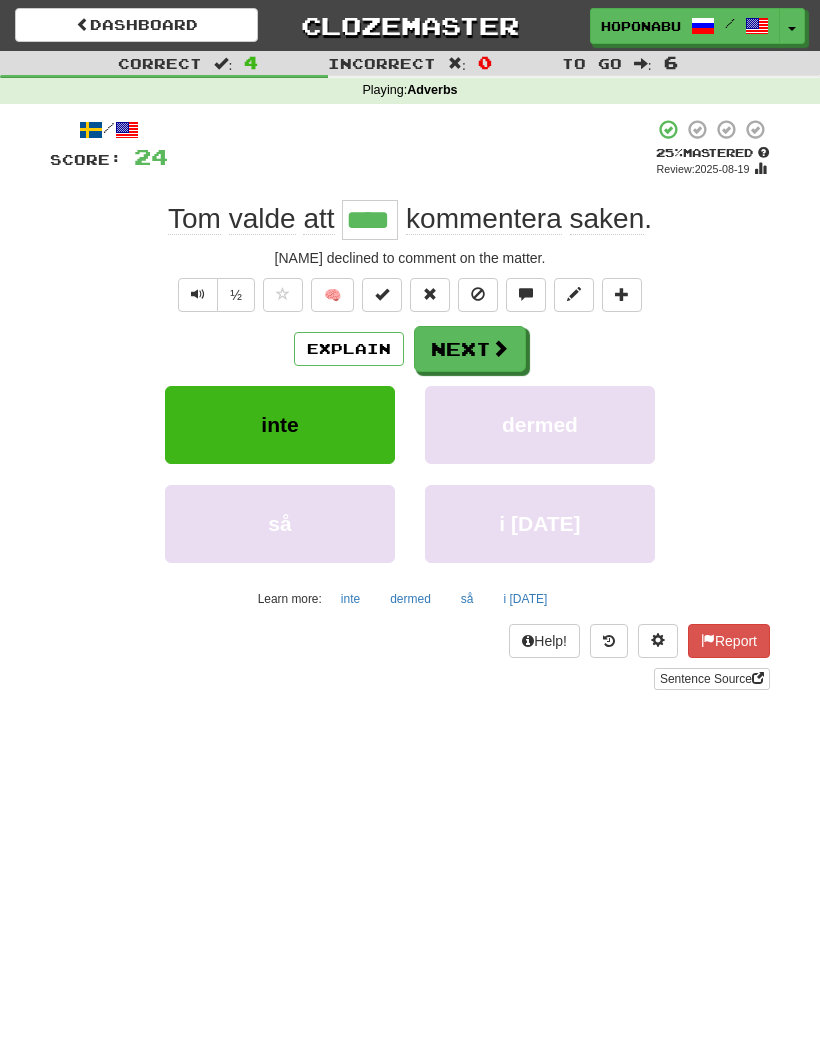 click on "Report" at bounding box center [729, 641] 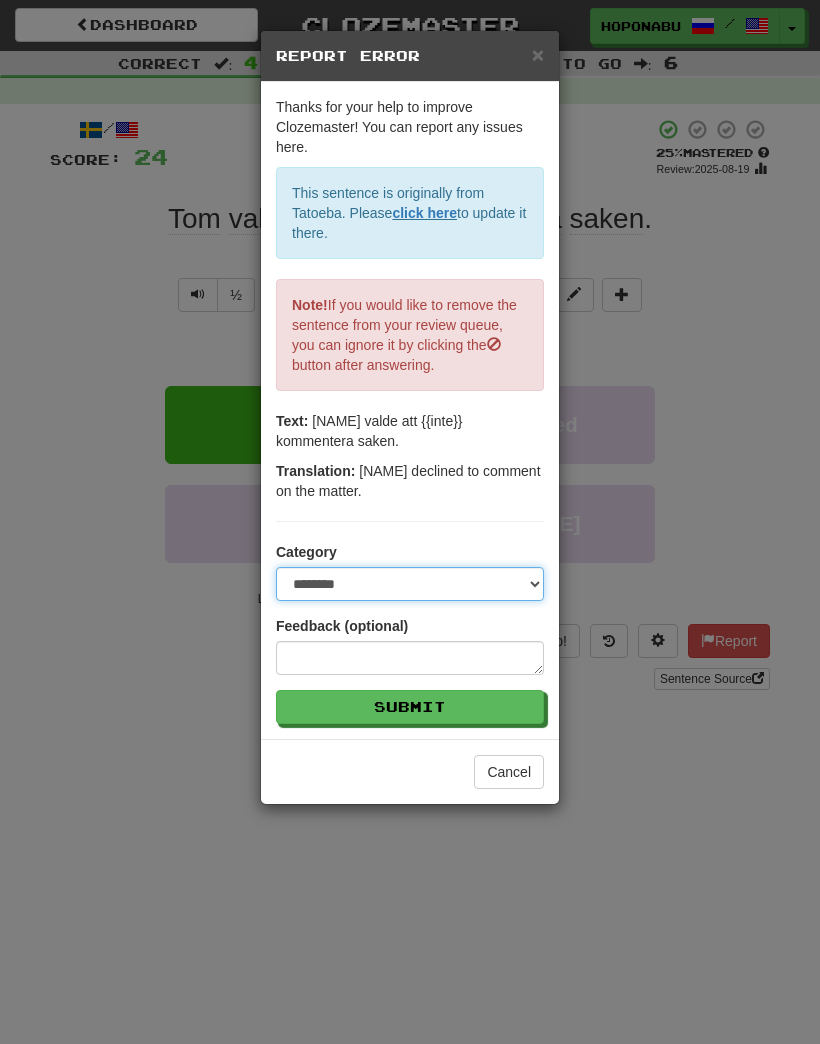 click on "**********" at bounding box center [410, 584] 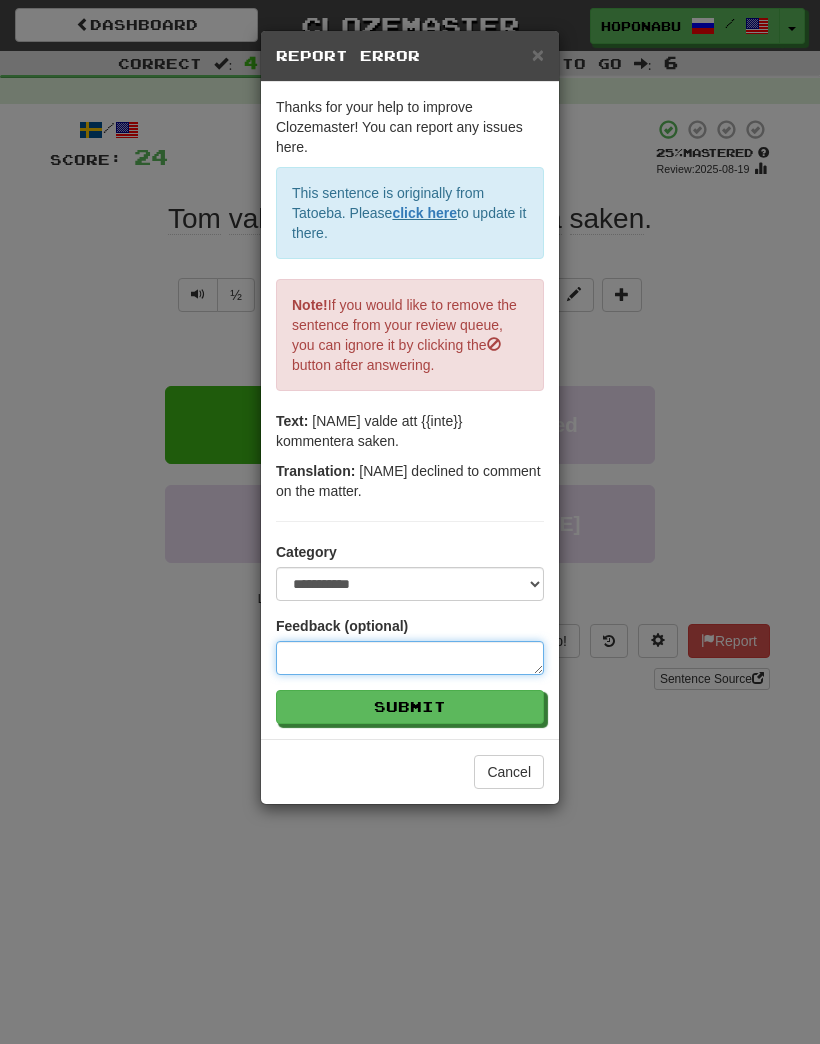 click at bounding box center [410, 658] 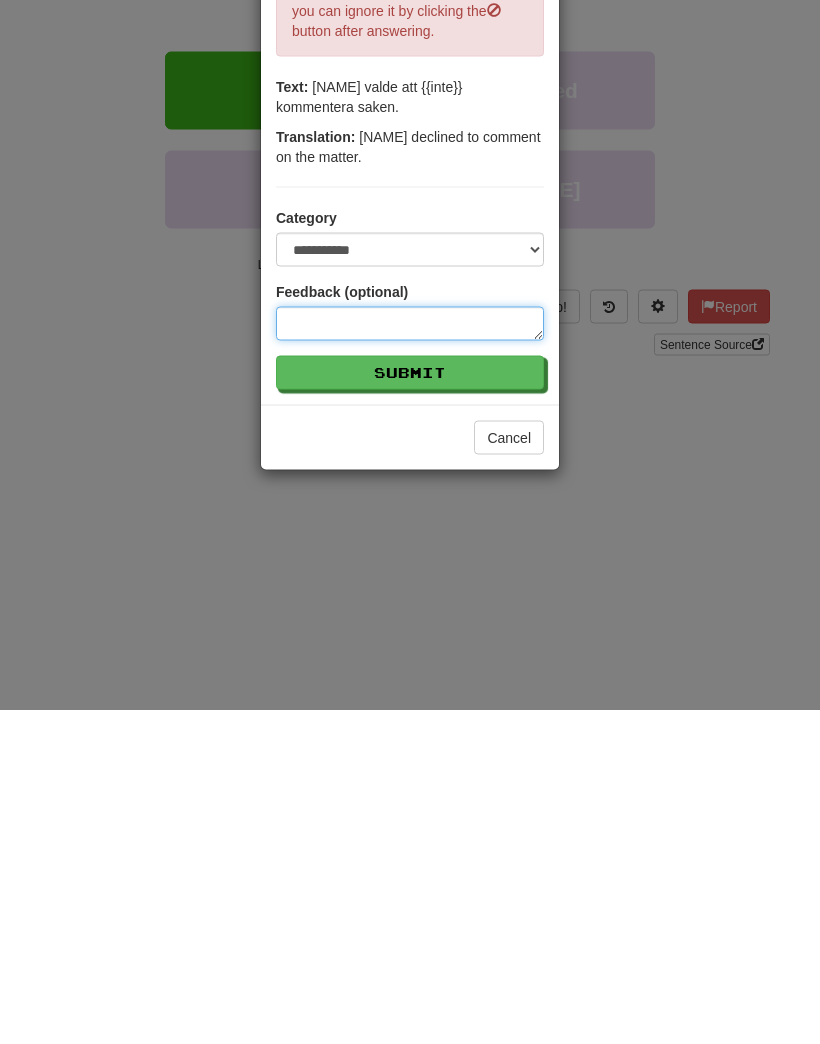 click at bounding box center (410, 658) 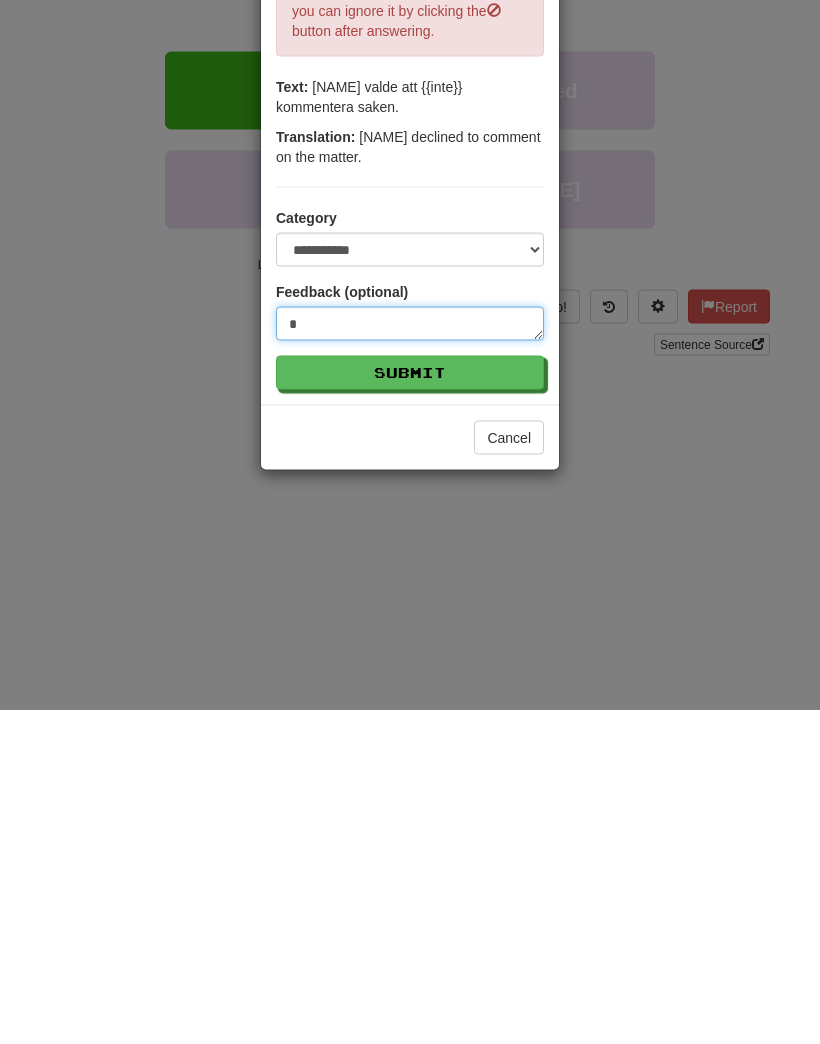 type on "**" 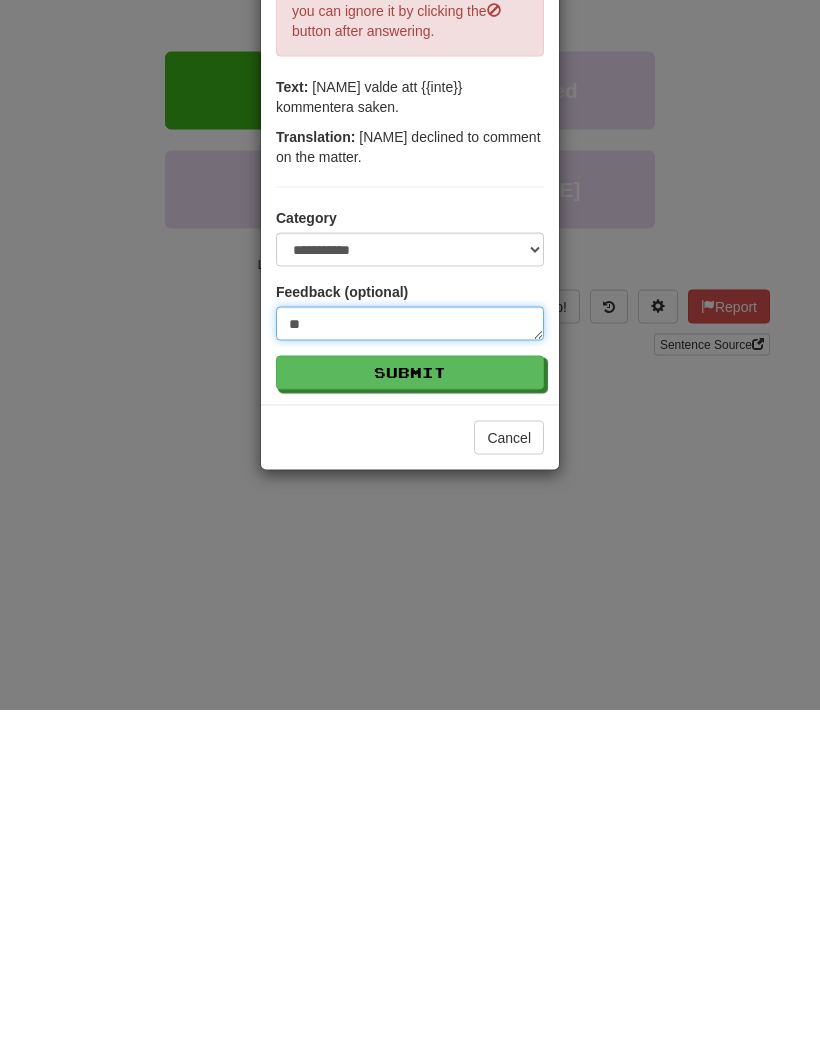 type on "***" 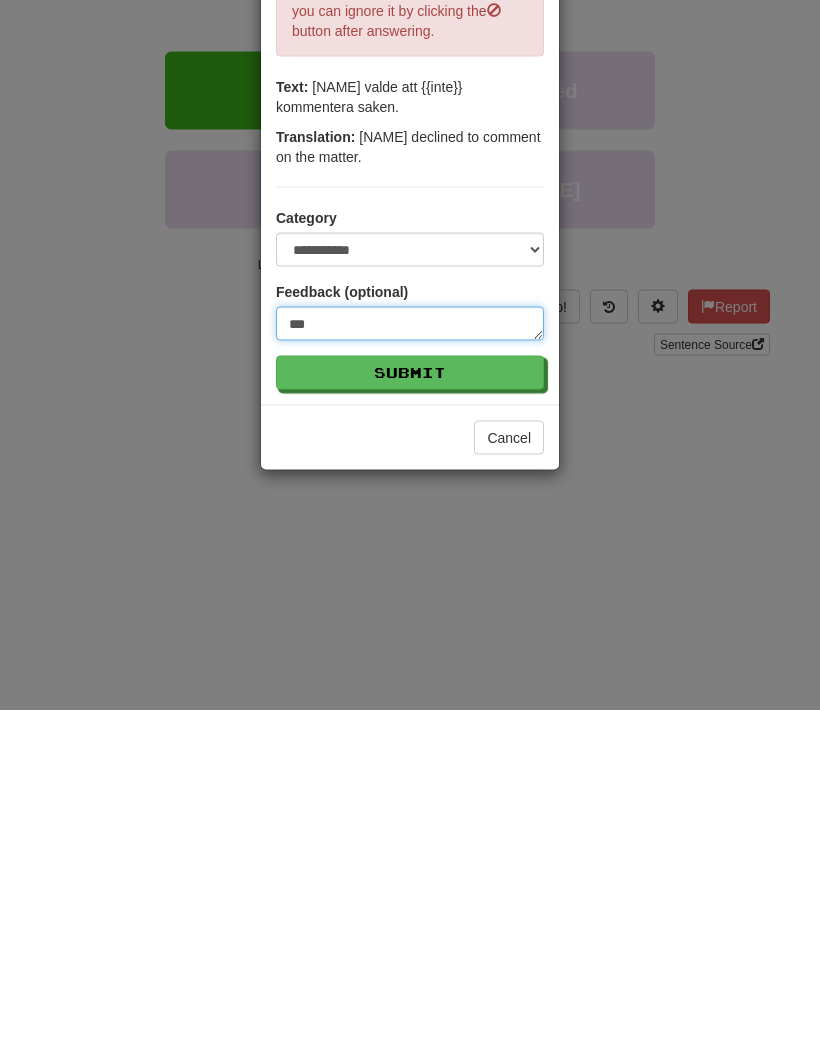 type on "****" 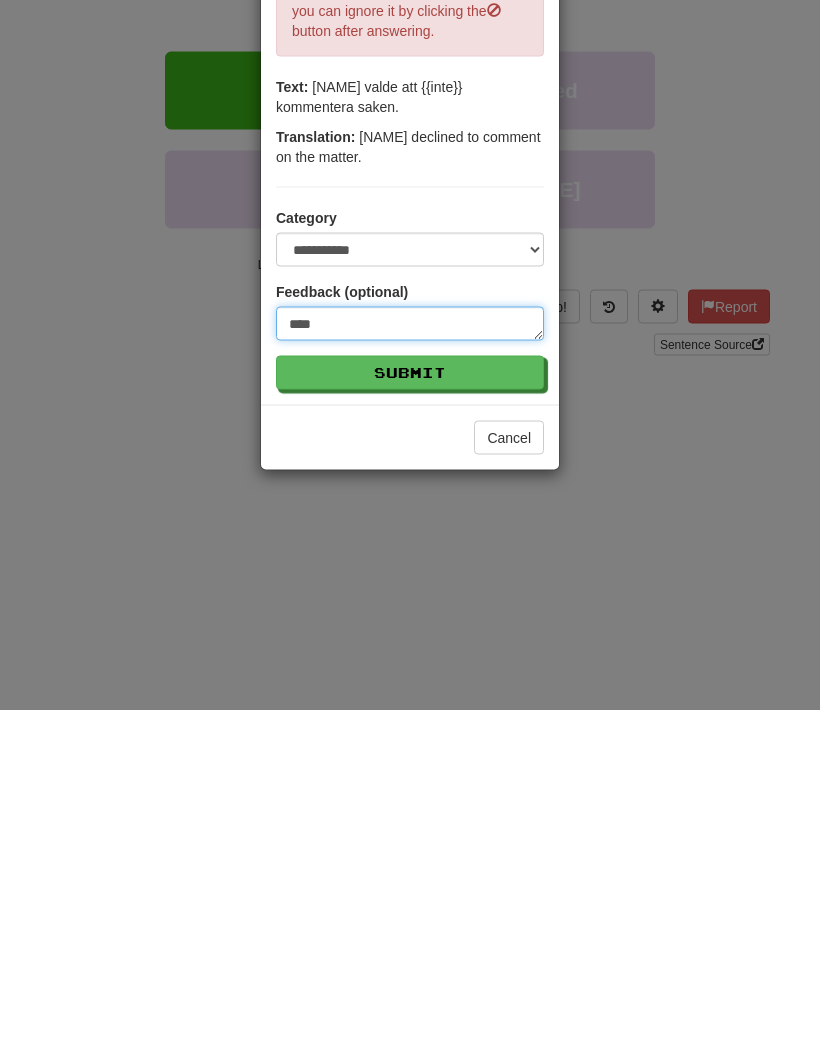 type on "*****" 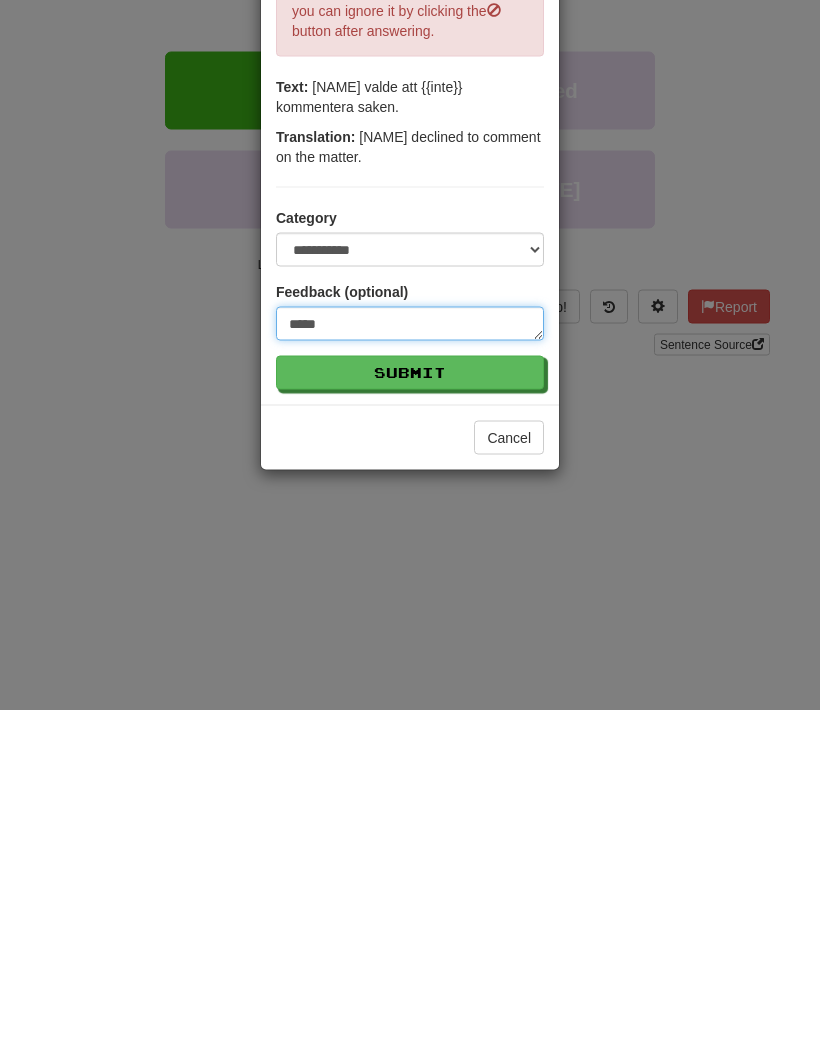 type on "******" 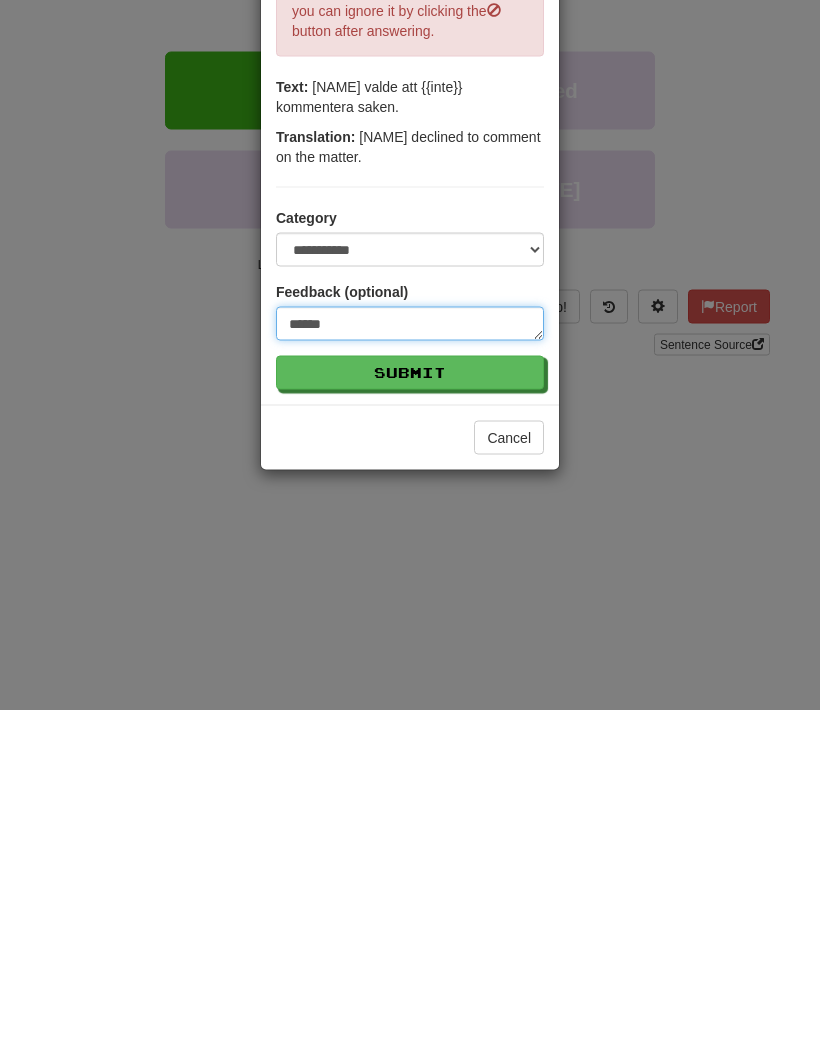 type on "******" 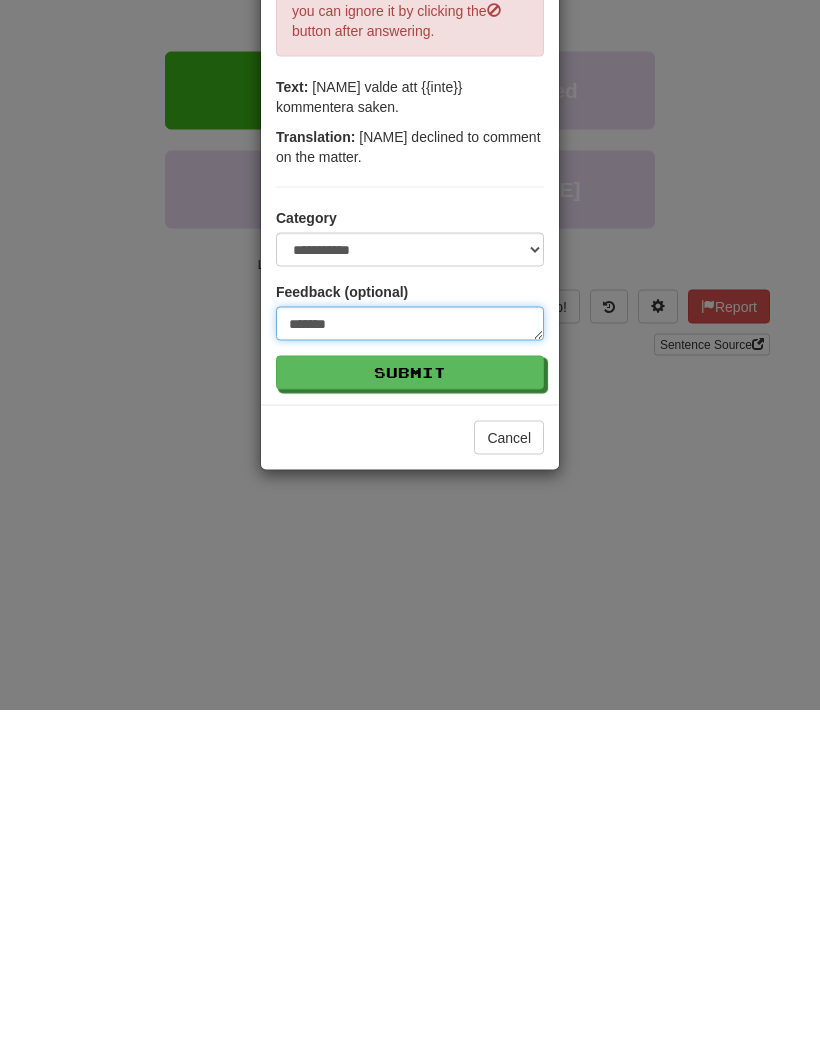 type on "********" 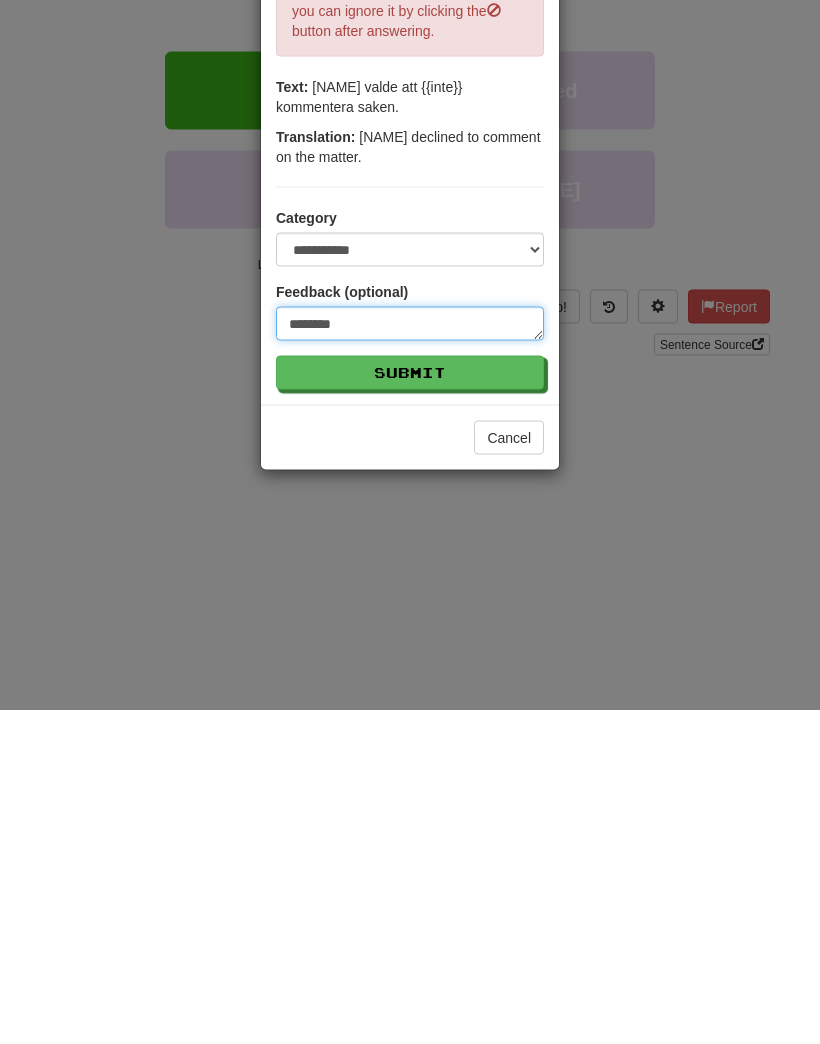type on "*********" 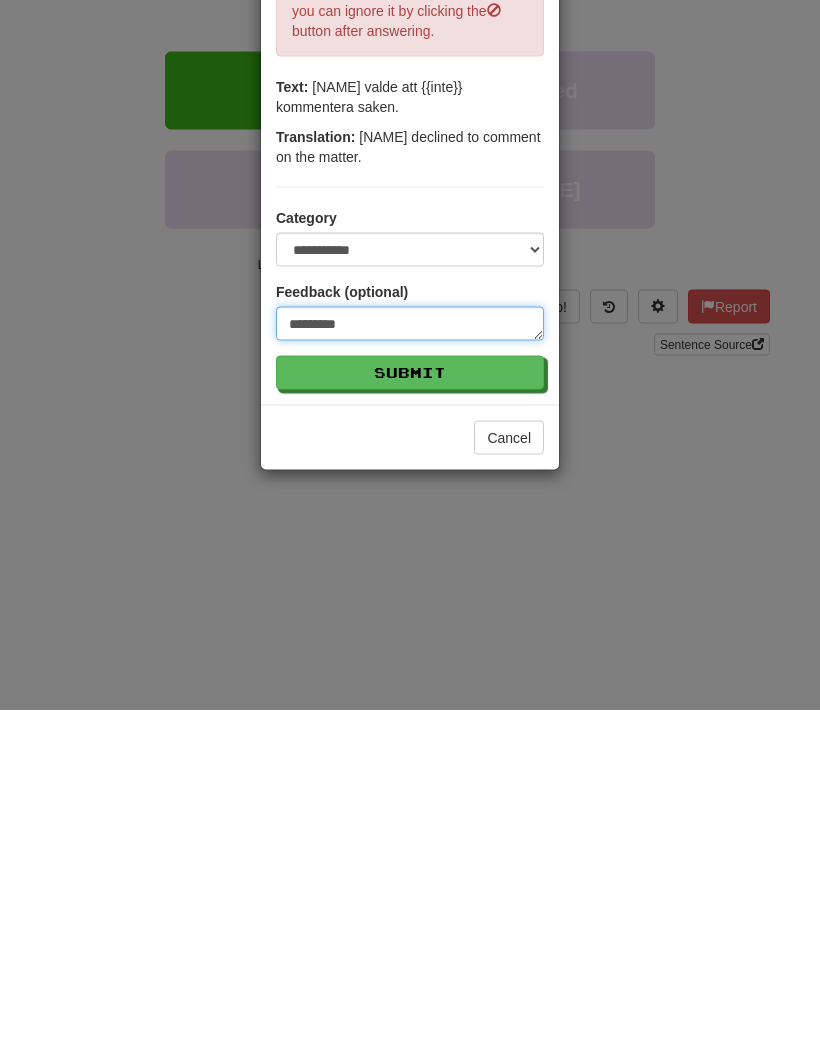 type on "**********" 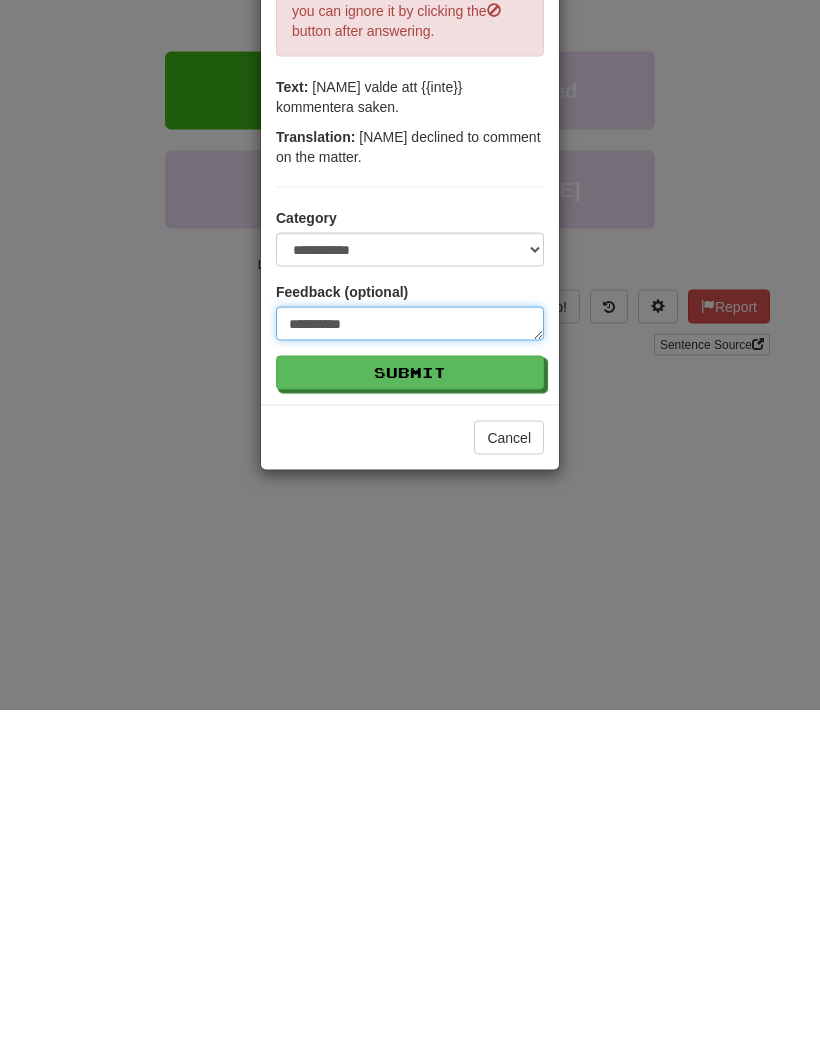 type on "**********" 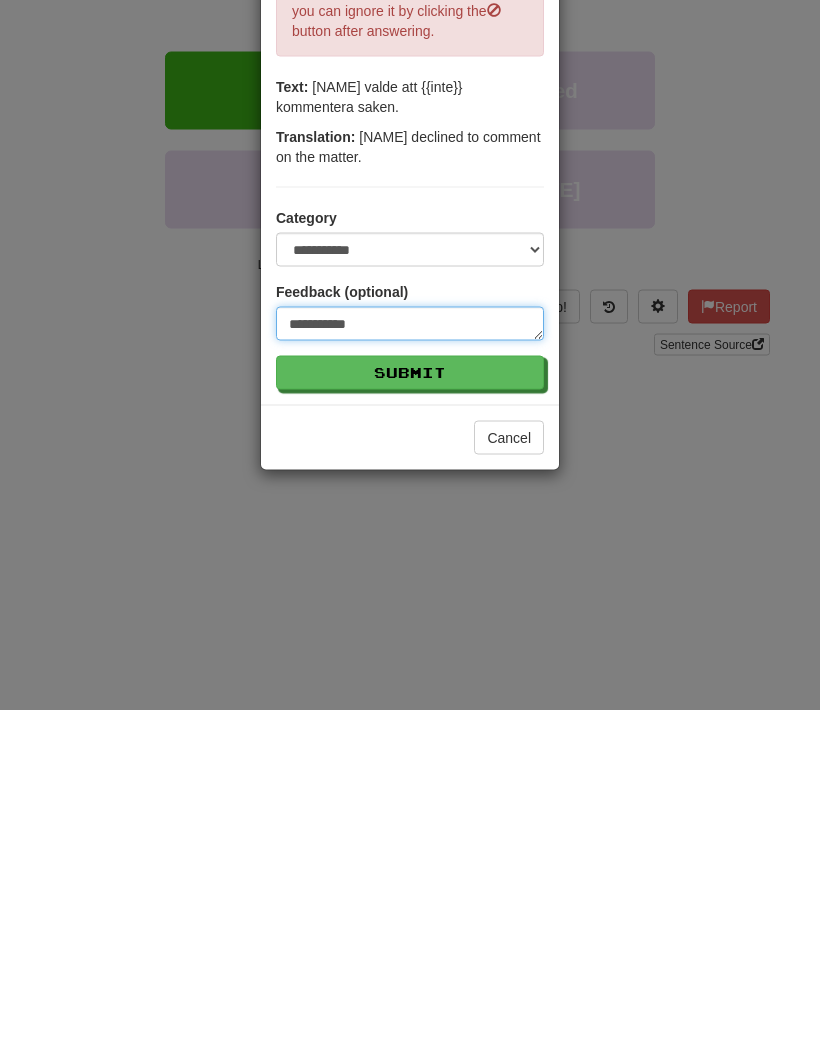 type on "**********" 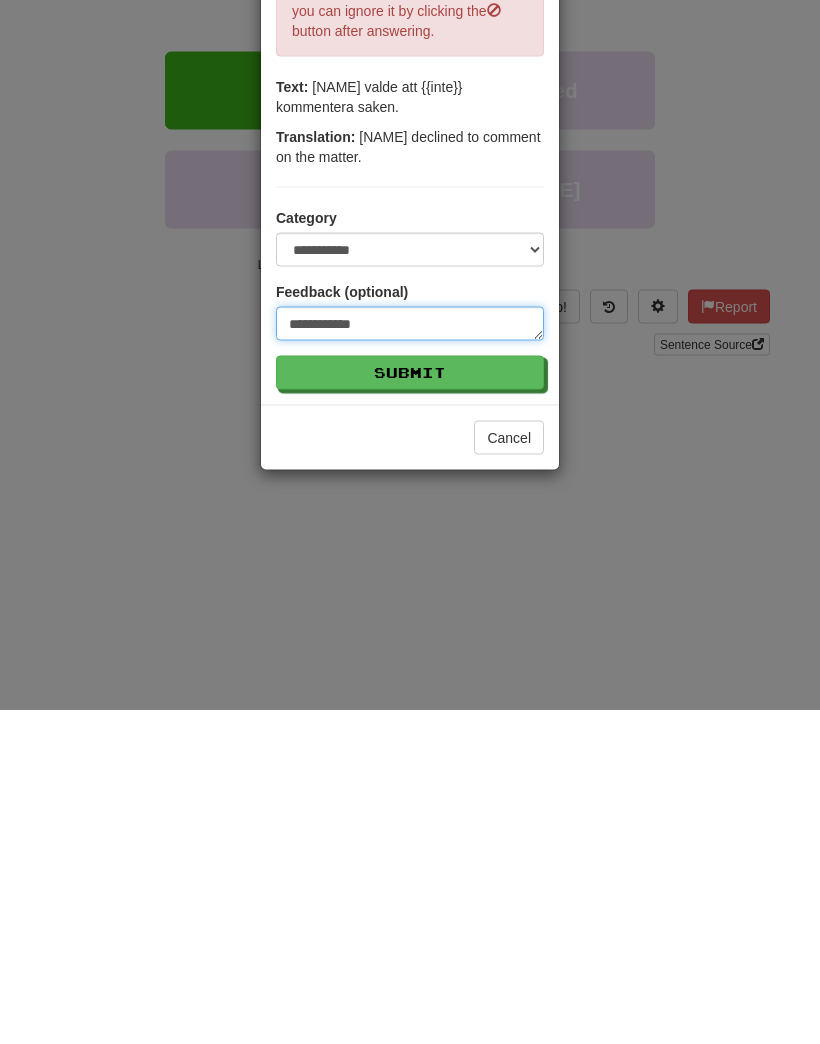 type on "**********" 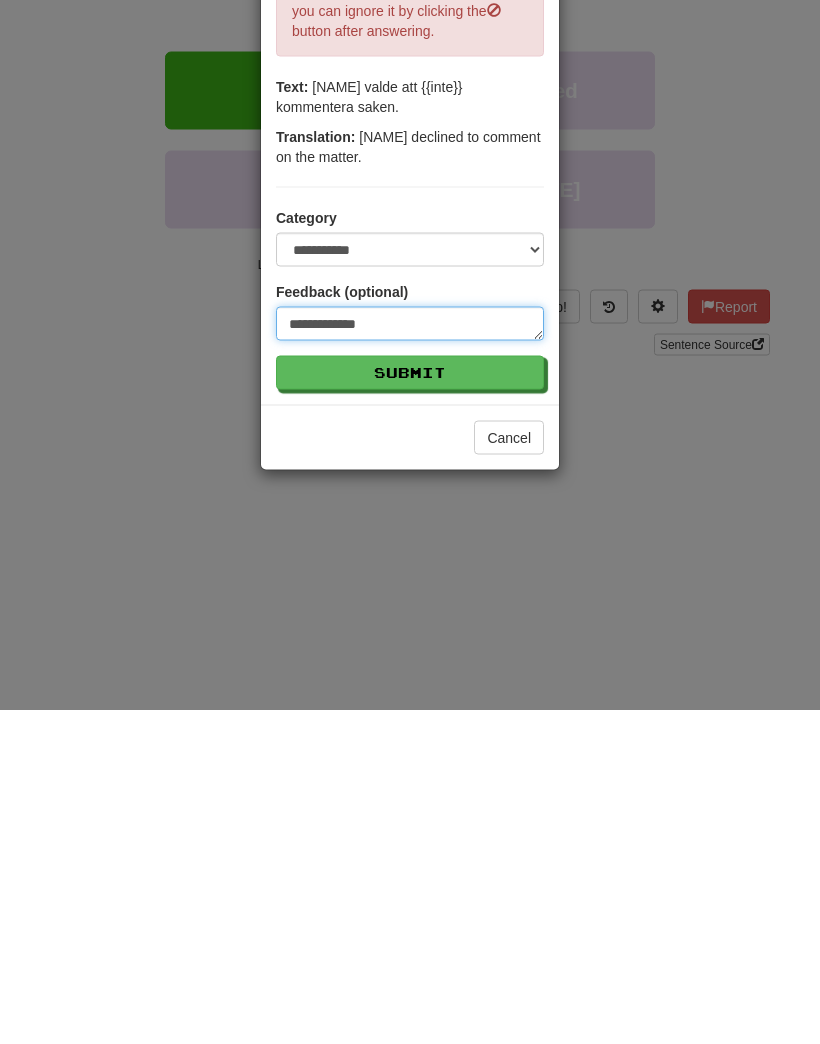 type on "**********" 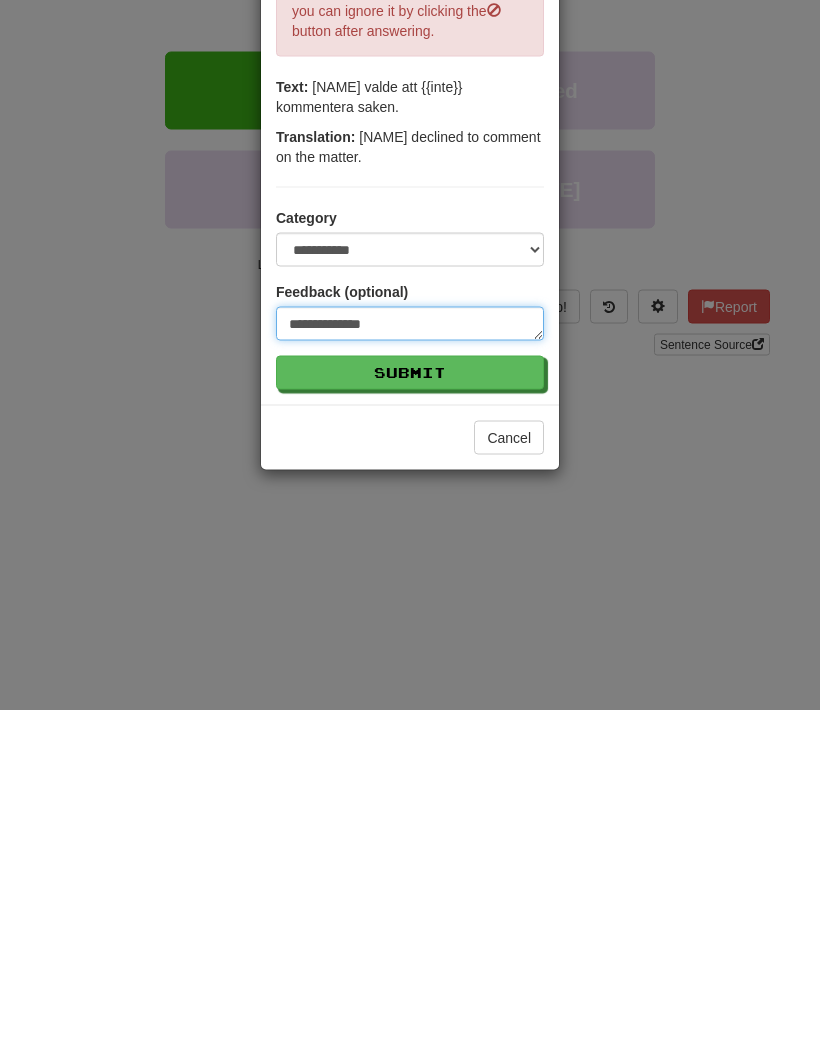 type on "**********" 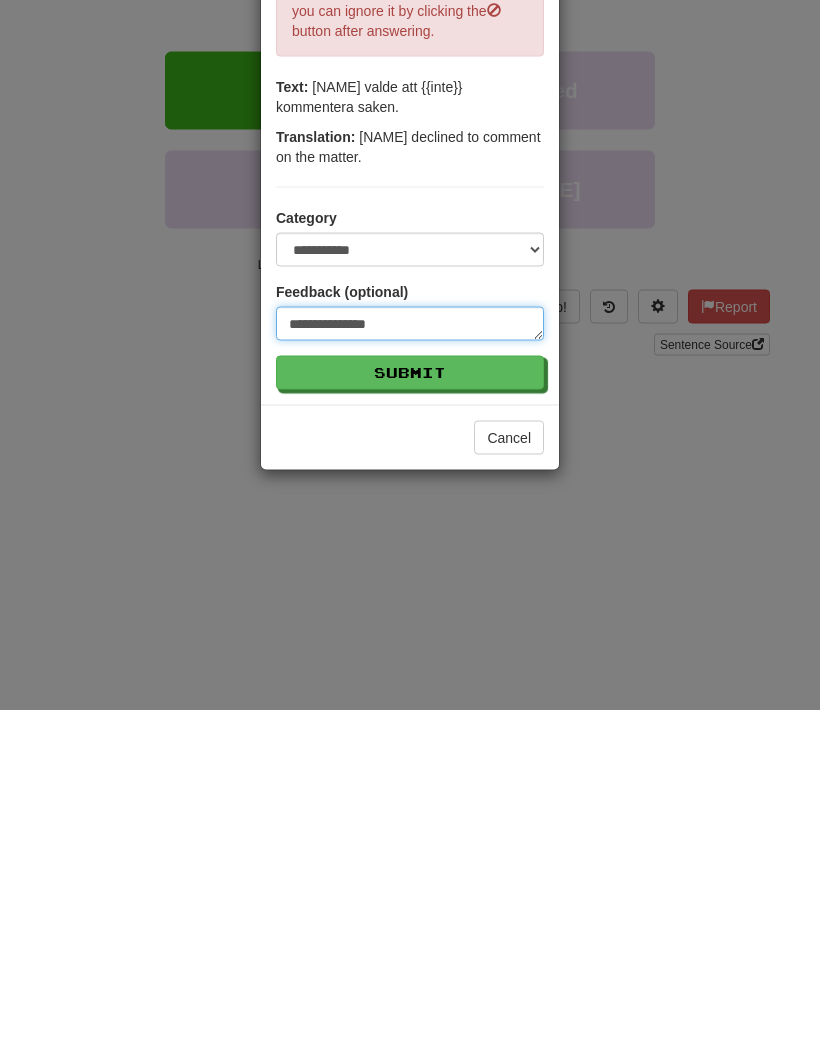 type on "**********" 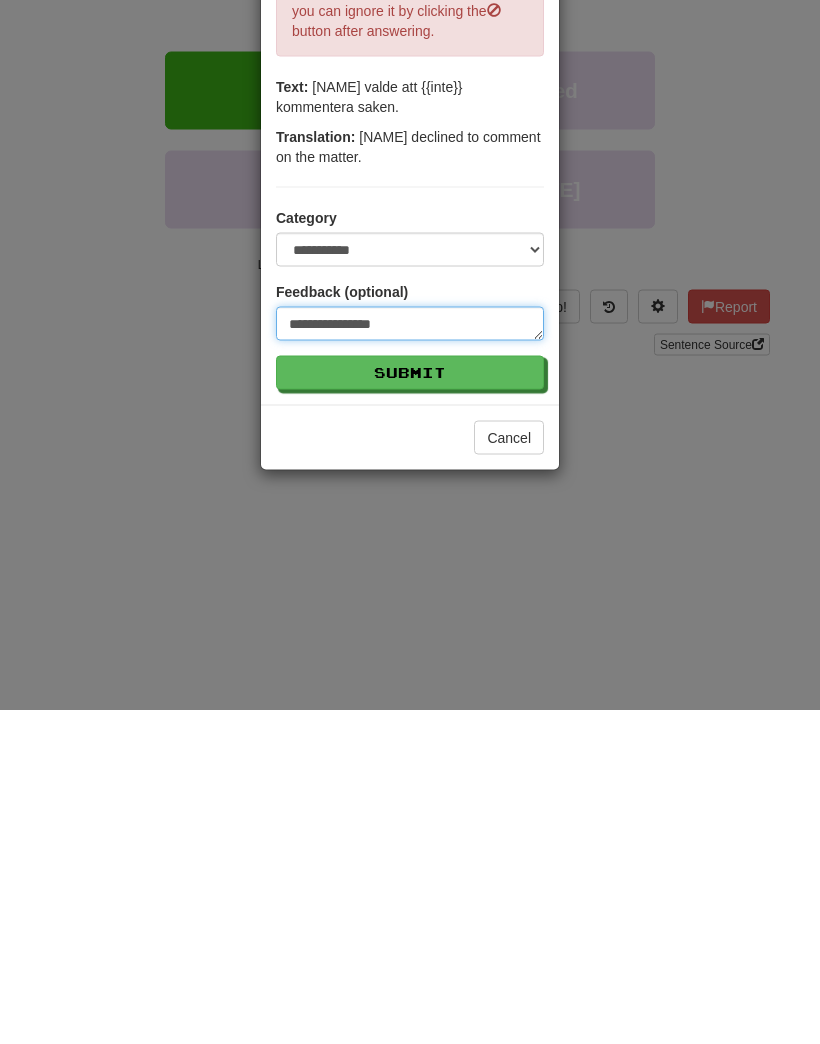 type on "**********" 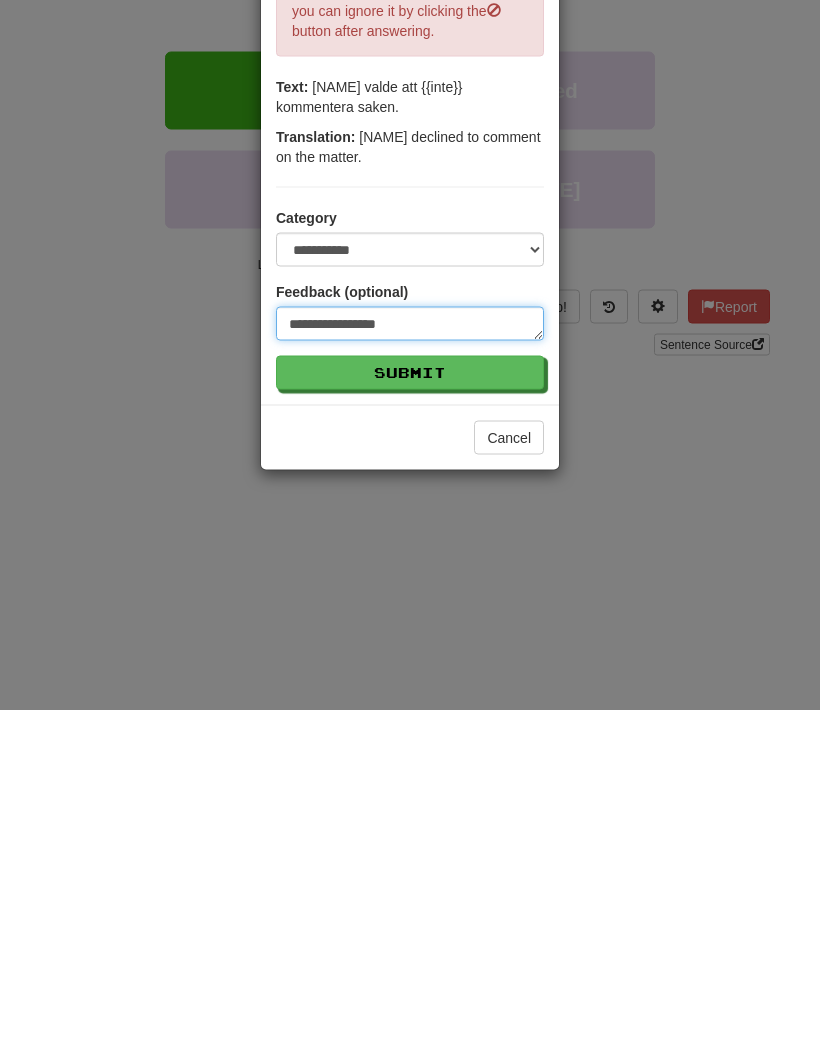 type on "**********" 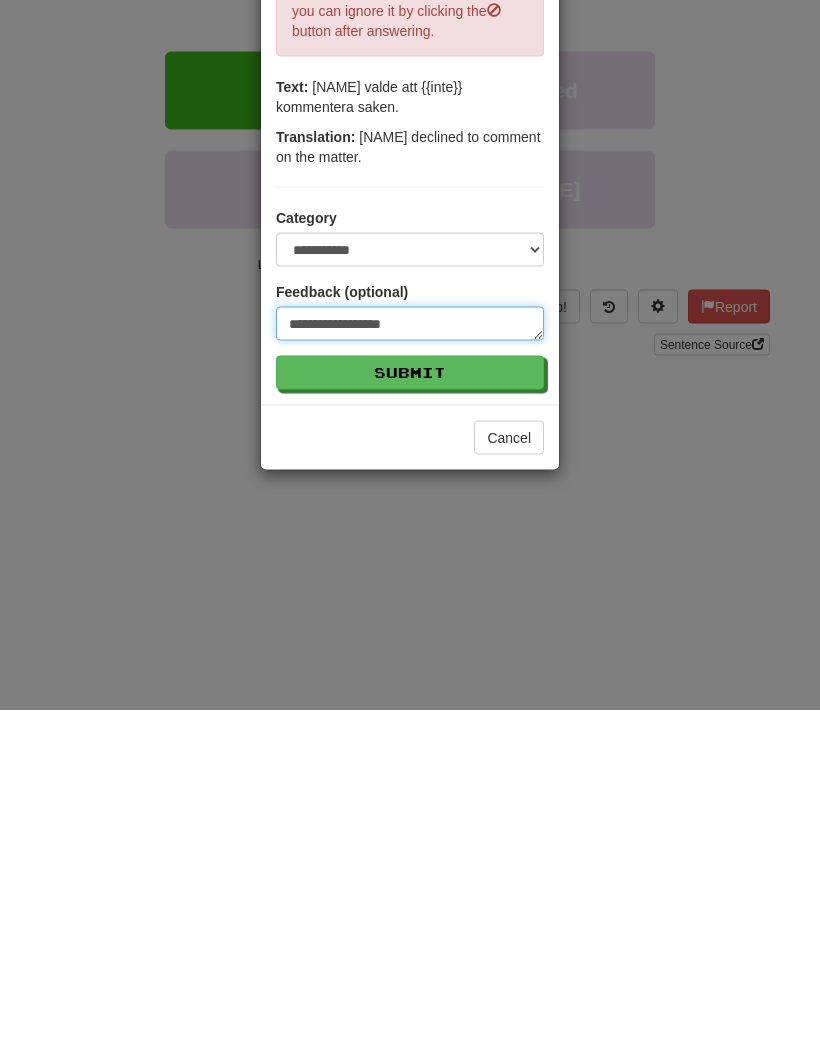 type on "**********" 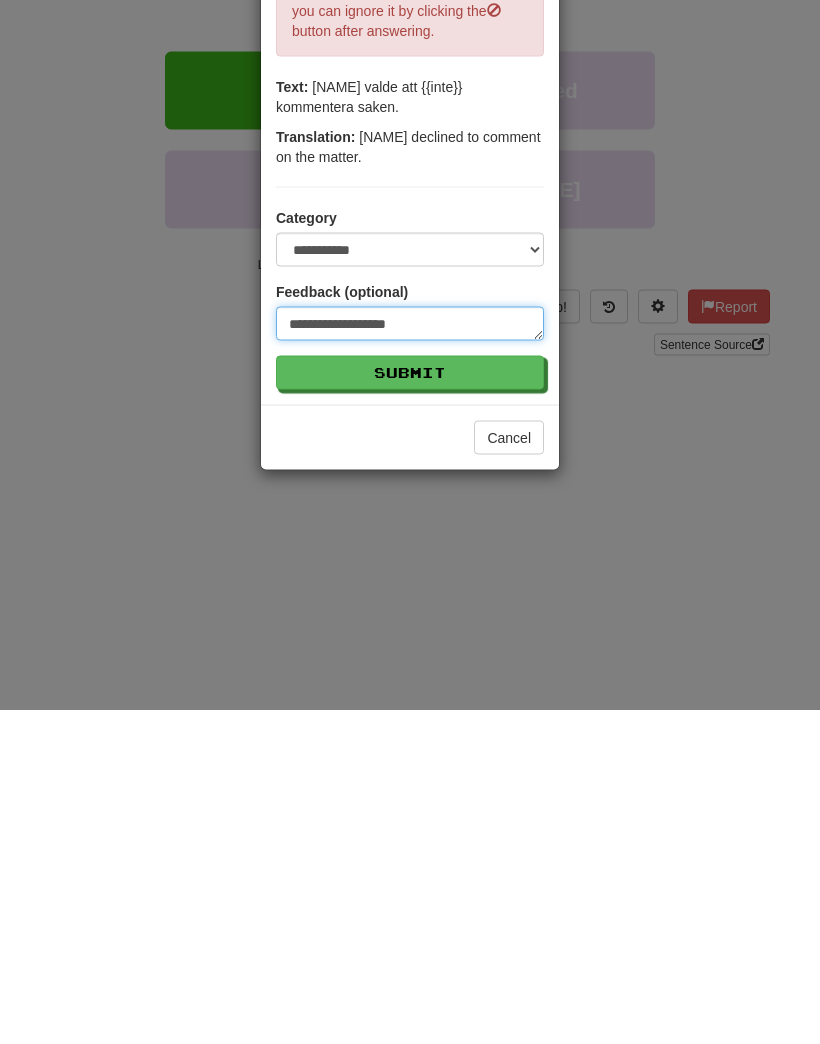 type on "**********" 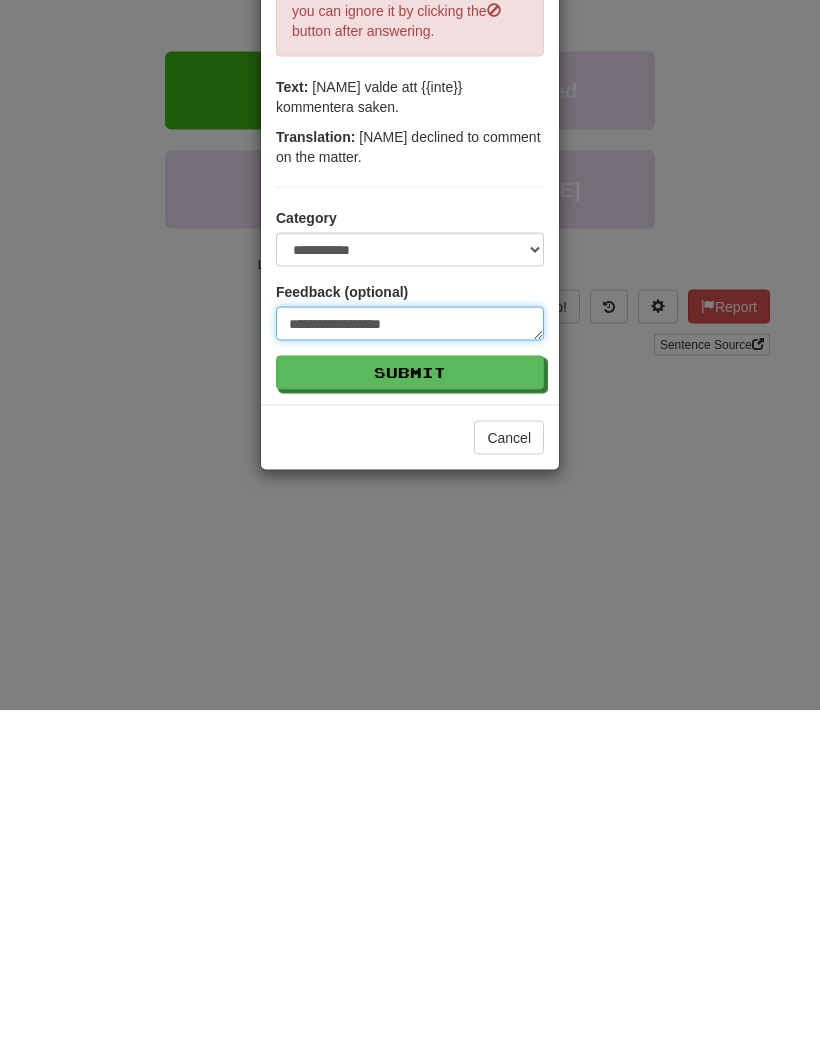 type on "**********" 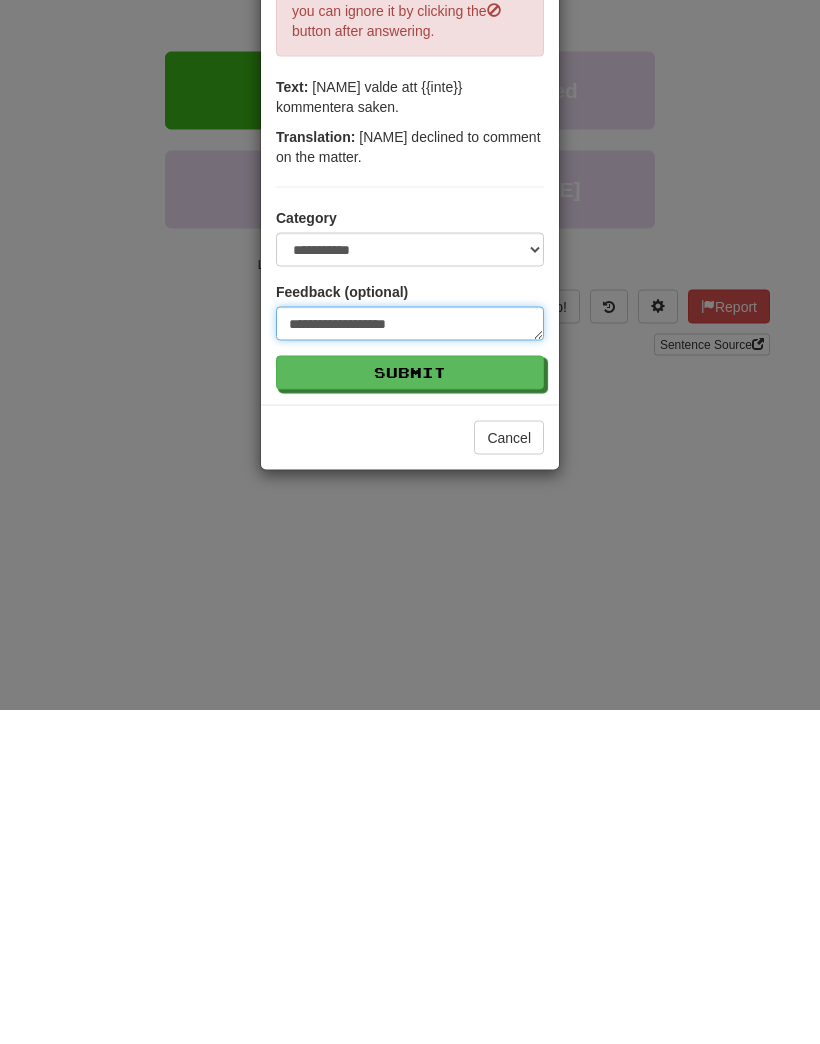 type on "**********" 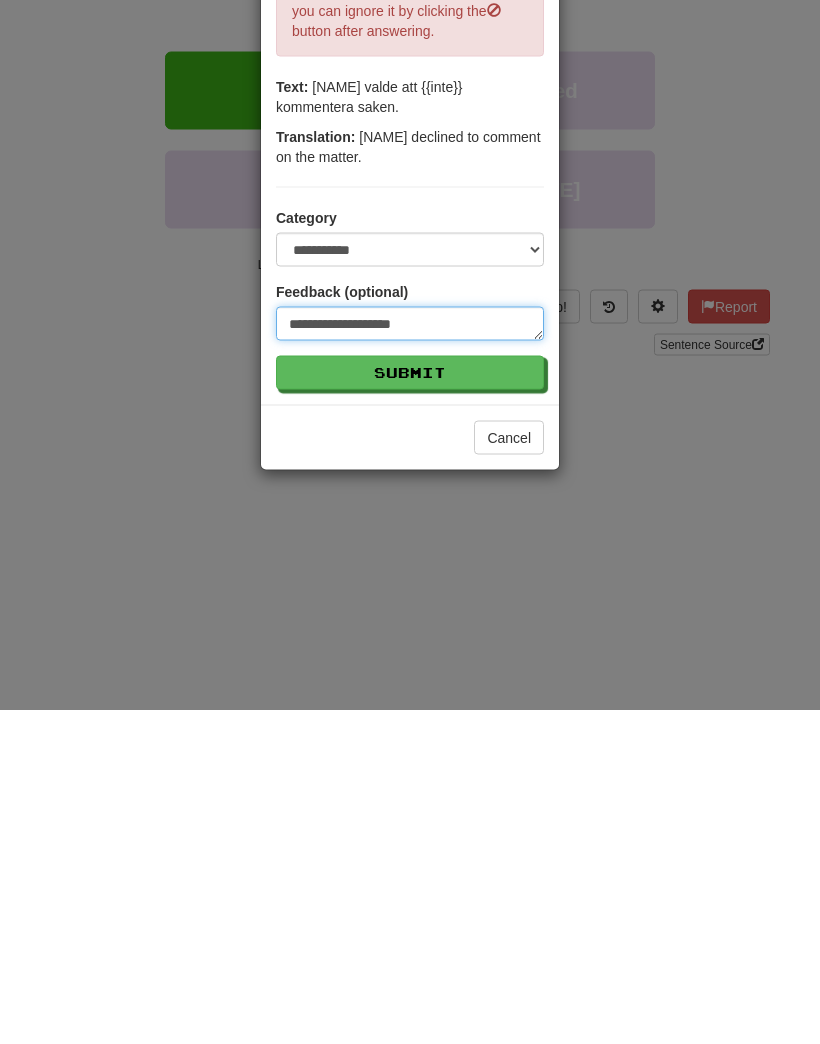 paste on "**********" 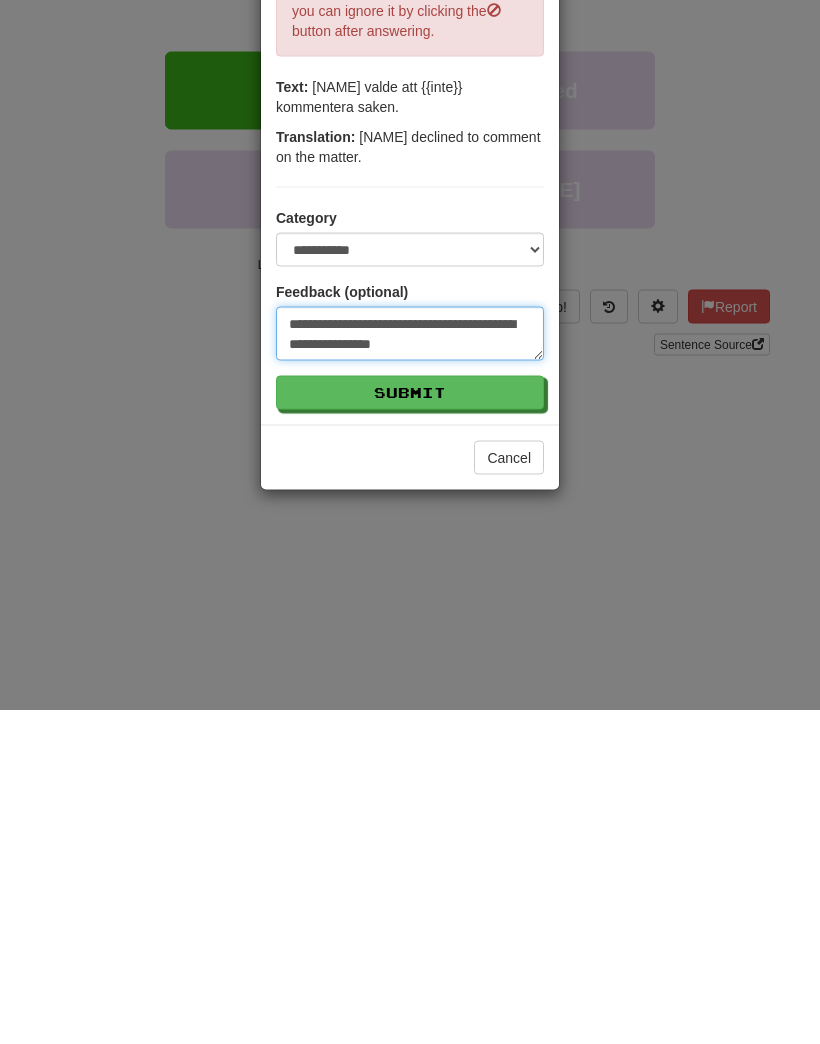 type on "**********" 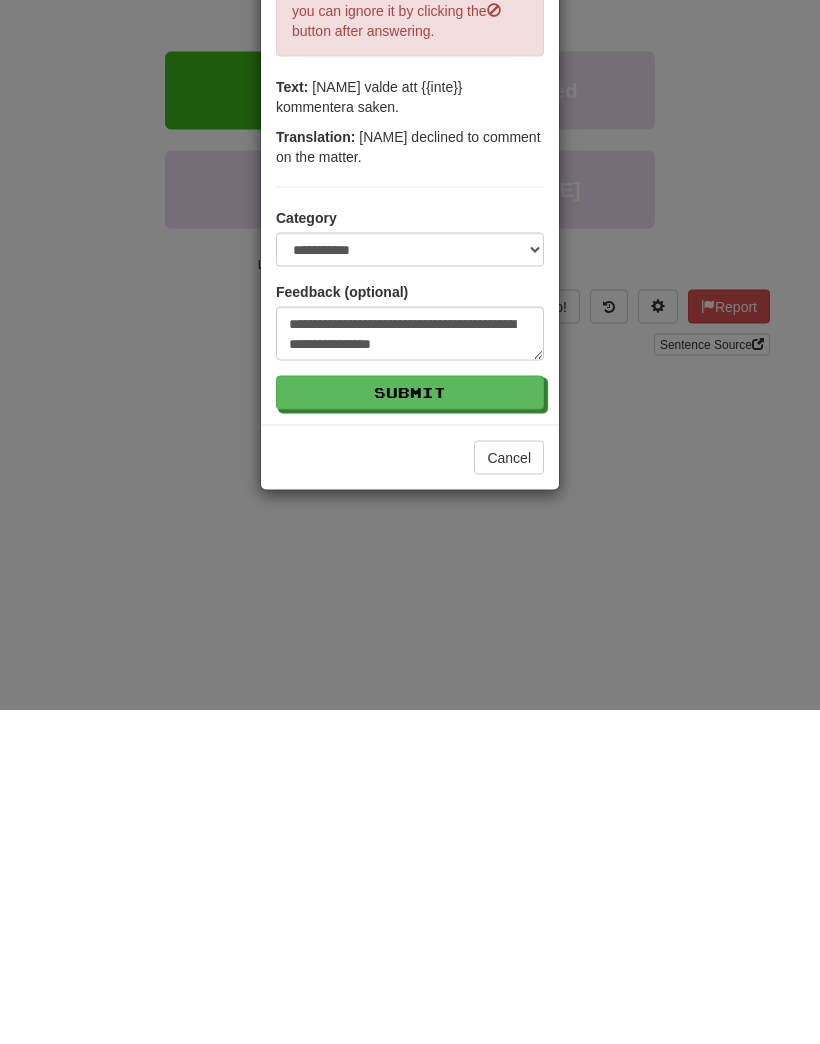 click on "Cancel" at bounding box center [509, 792] 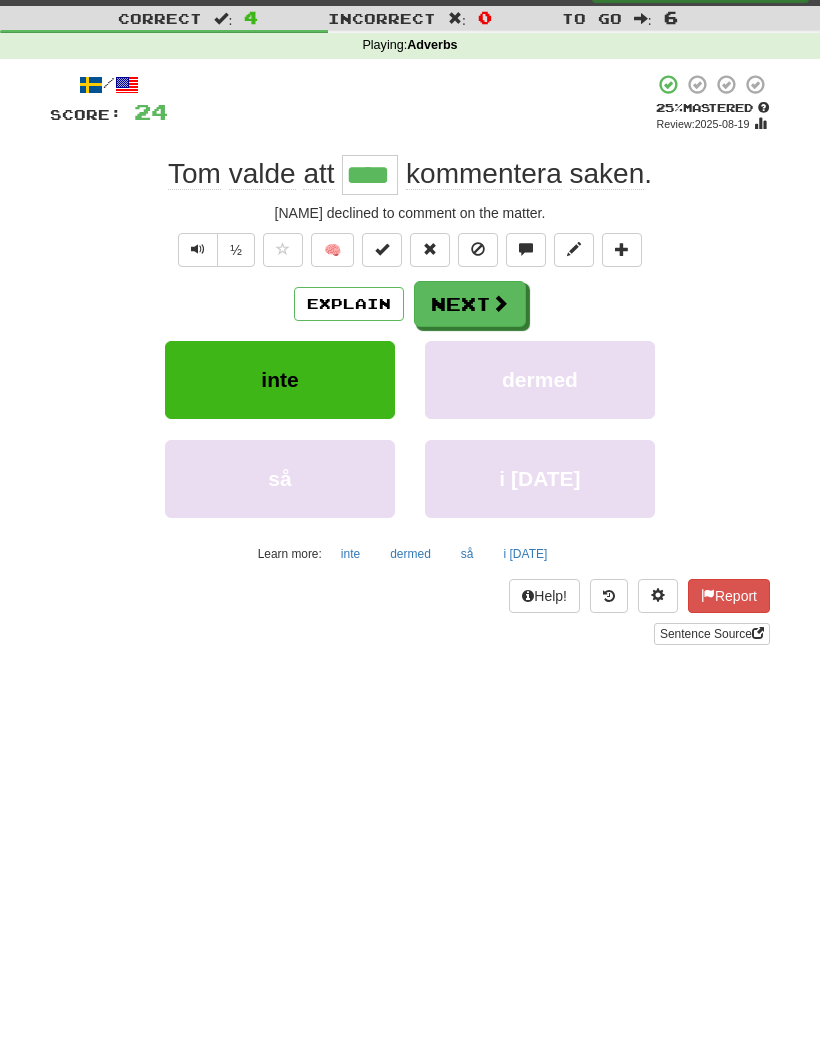 scroll, scrollTop: 0, scrollLeft: 0, axis: both 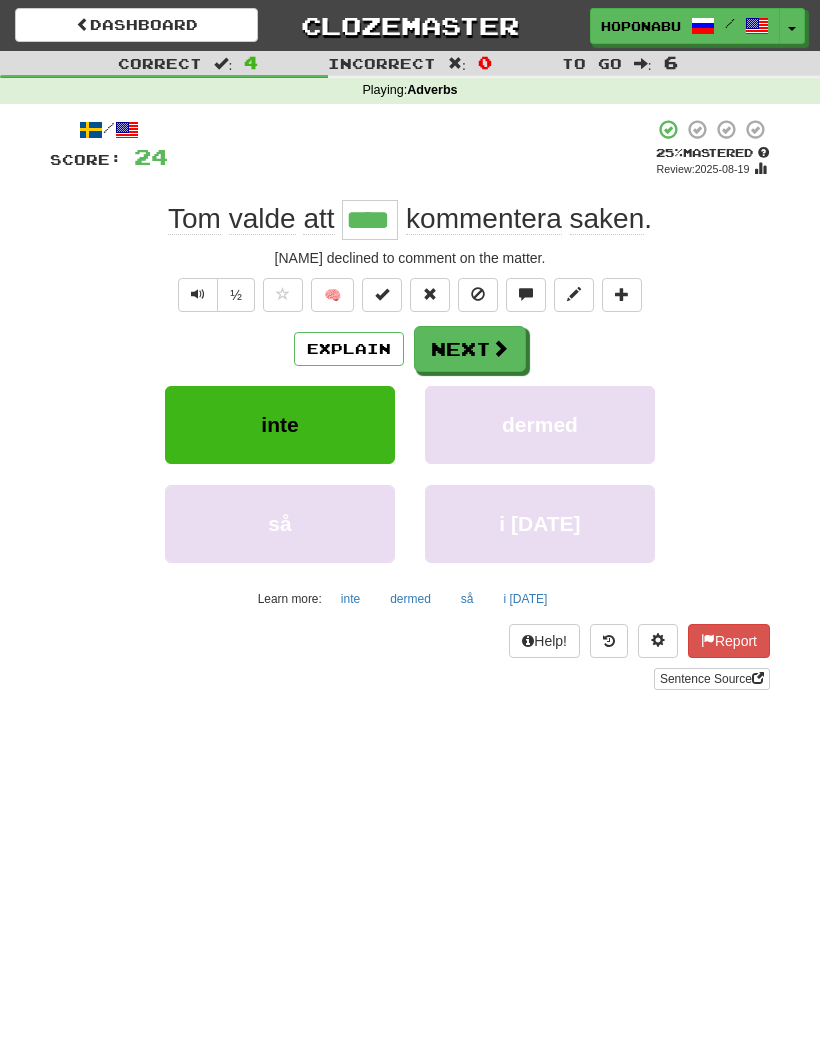 click on "Next" at bounding box center (470, 349) 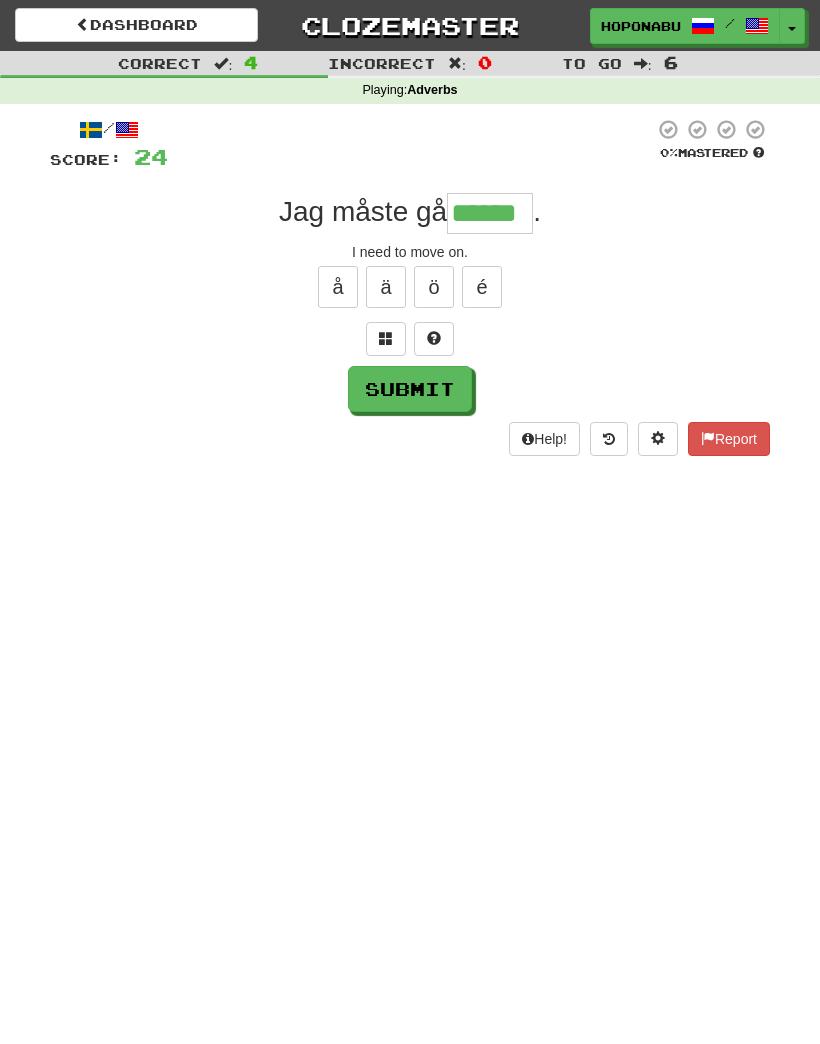 type on "******" 